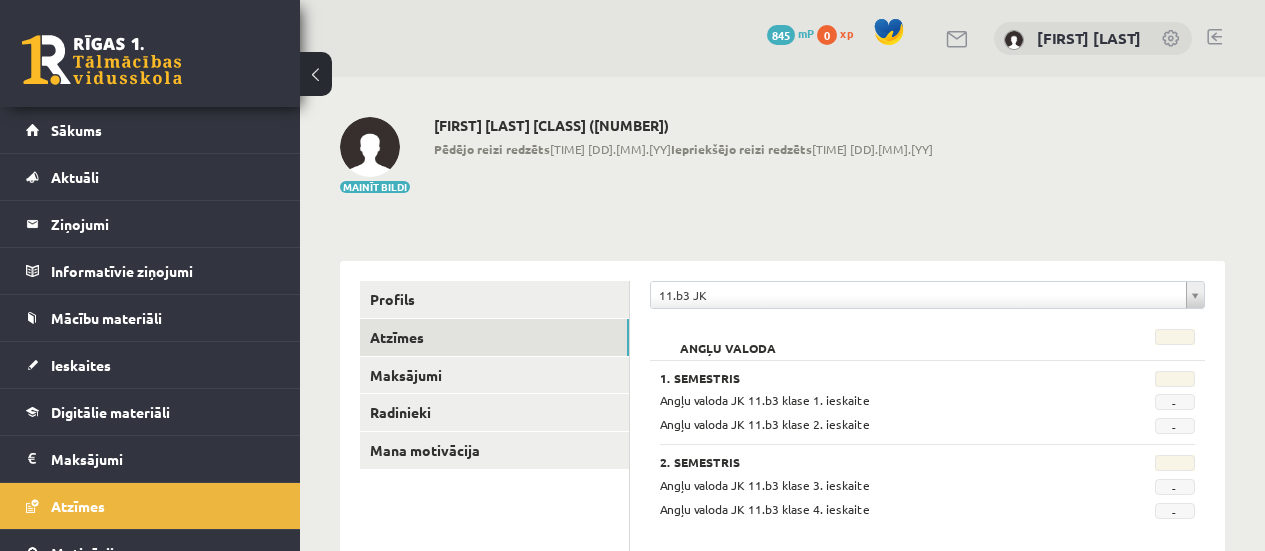 scroll, scrollTop: 0, scrollLeft: 0, axis: both 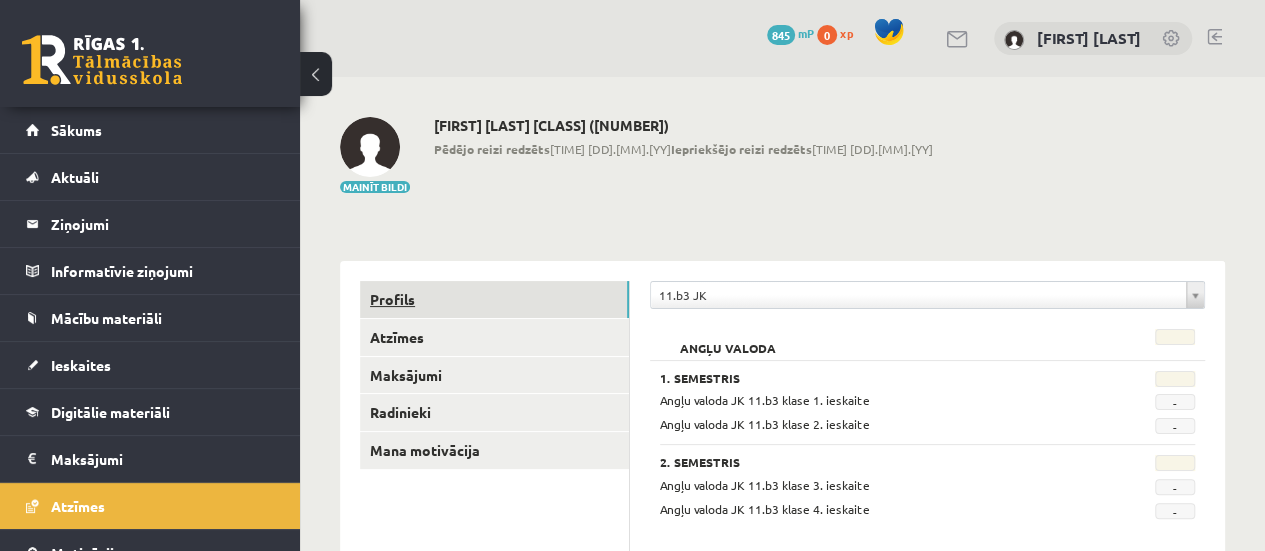 click on "Profils" at bounding box center (494, 299) 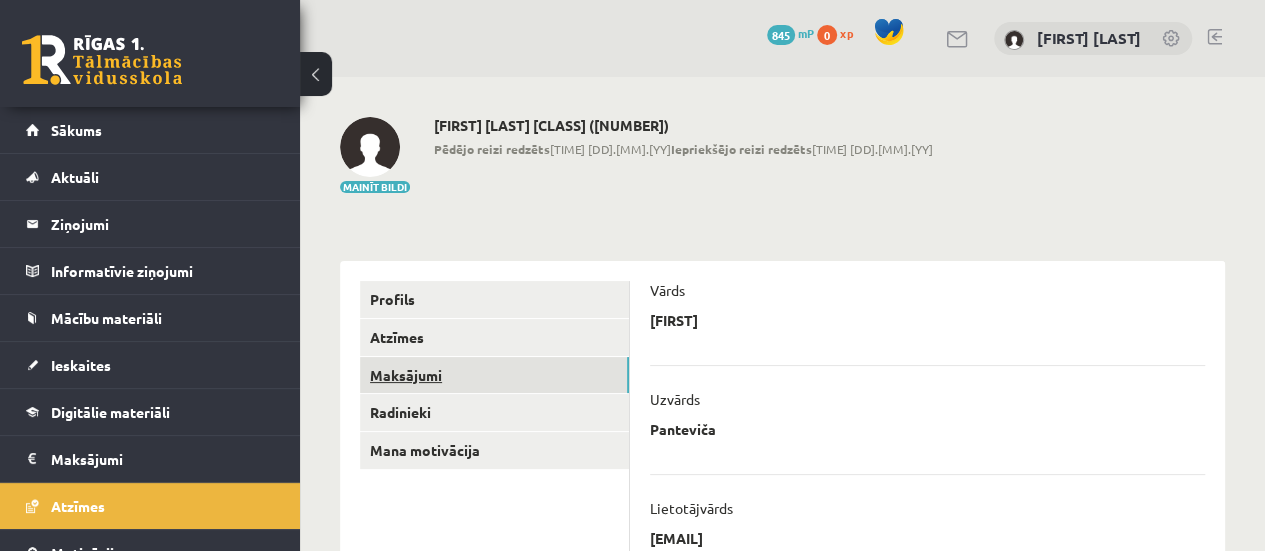 click on "Maksājumi" at bounding box center [494, 375] 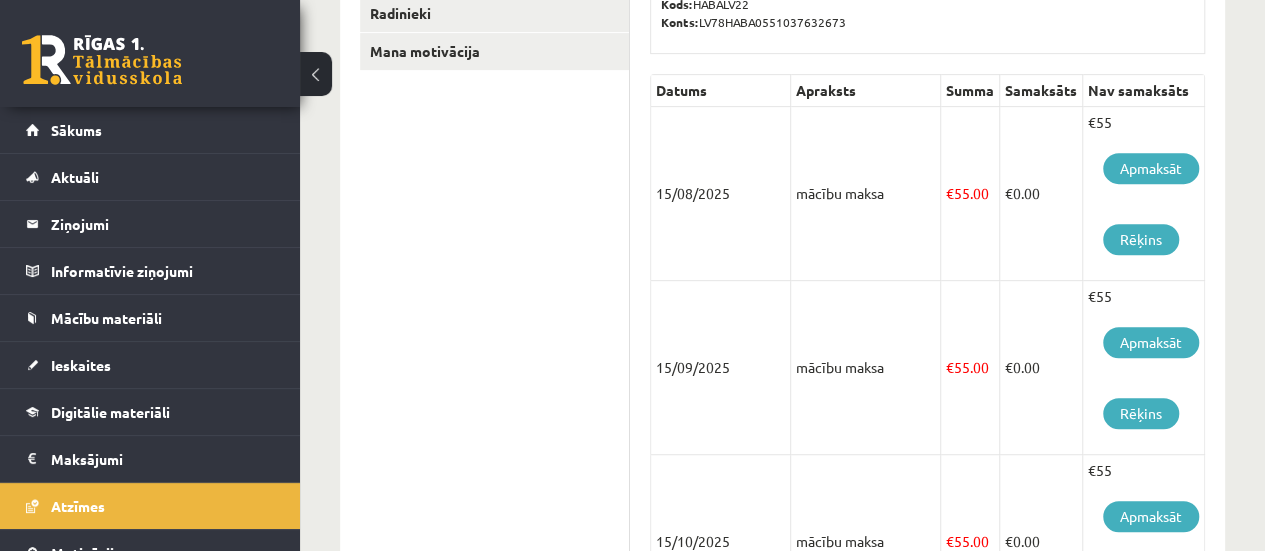 scroll, scrollTop: 402, scrollLeft: 0, axis: vertical 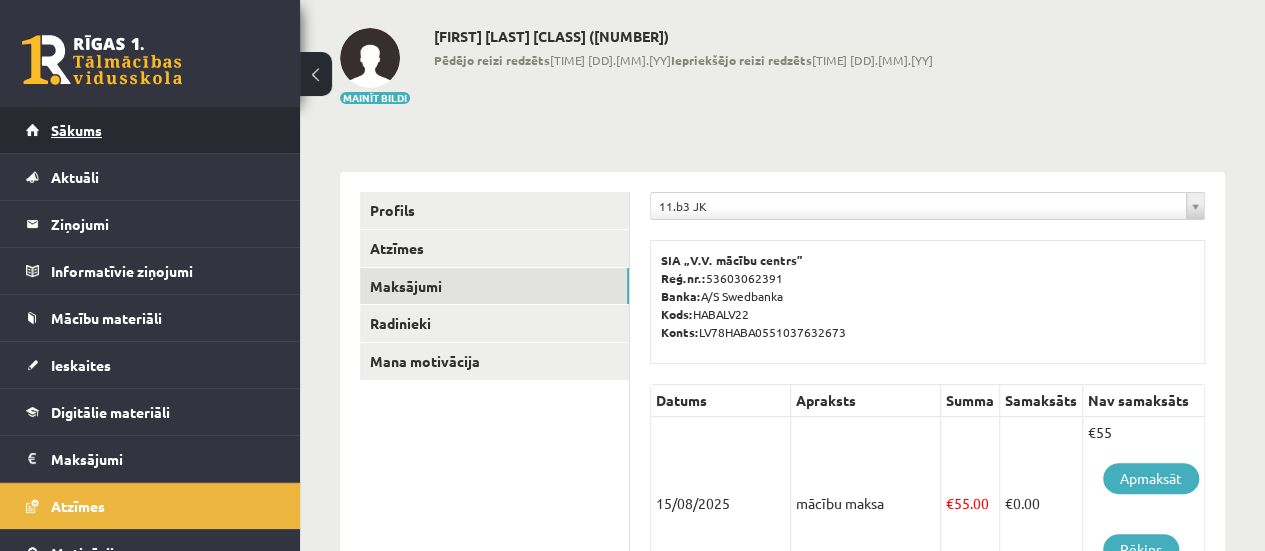 click on "Sākums" at bounding box center [150, 130] 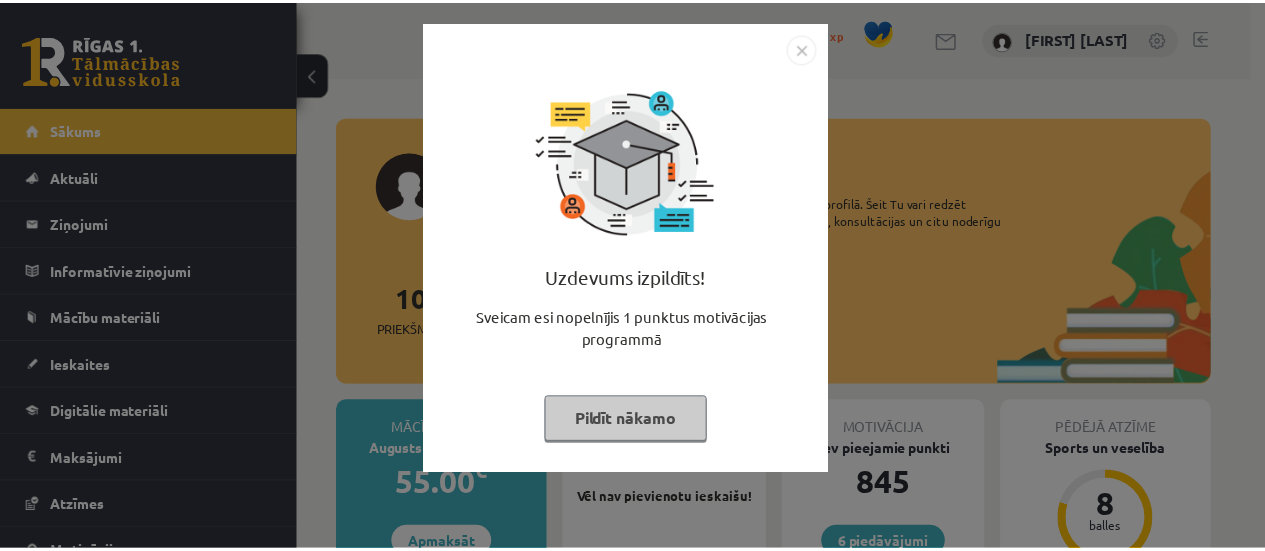 scroll, scrollTop: 0, scrollLeft: 0, axis: both 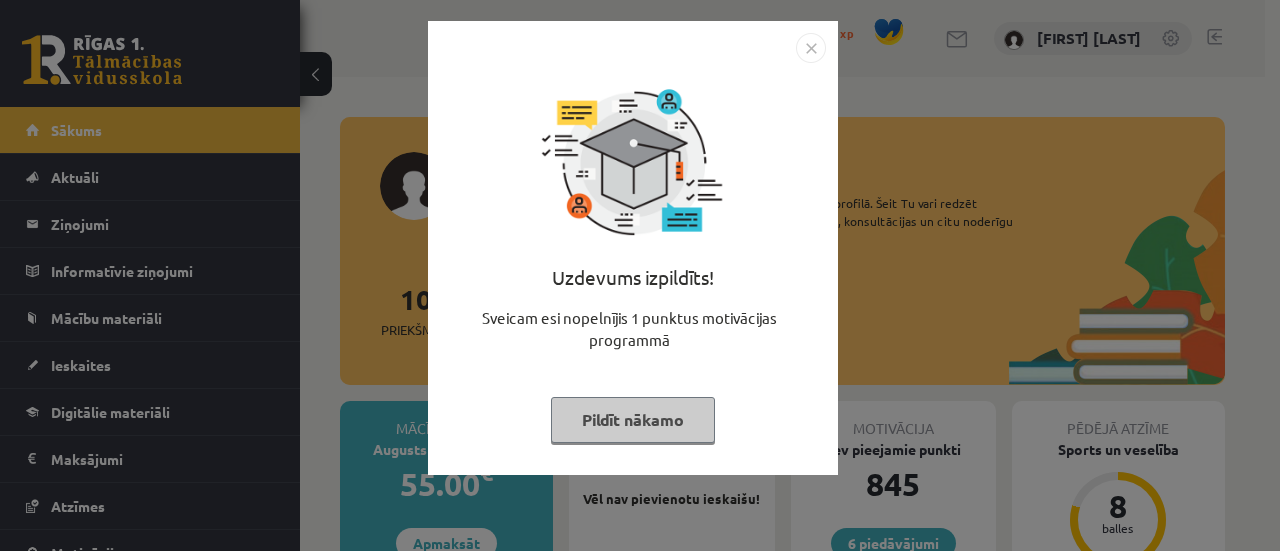click on "Uzdevums izpildīts!
Sveicam esi nopelnījis 1 punktus motivācijas programmā
Pildīt nākamo" at bounding box center [640, 275] 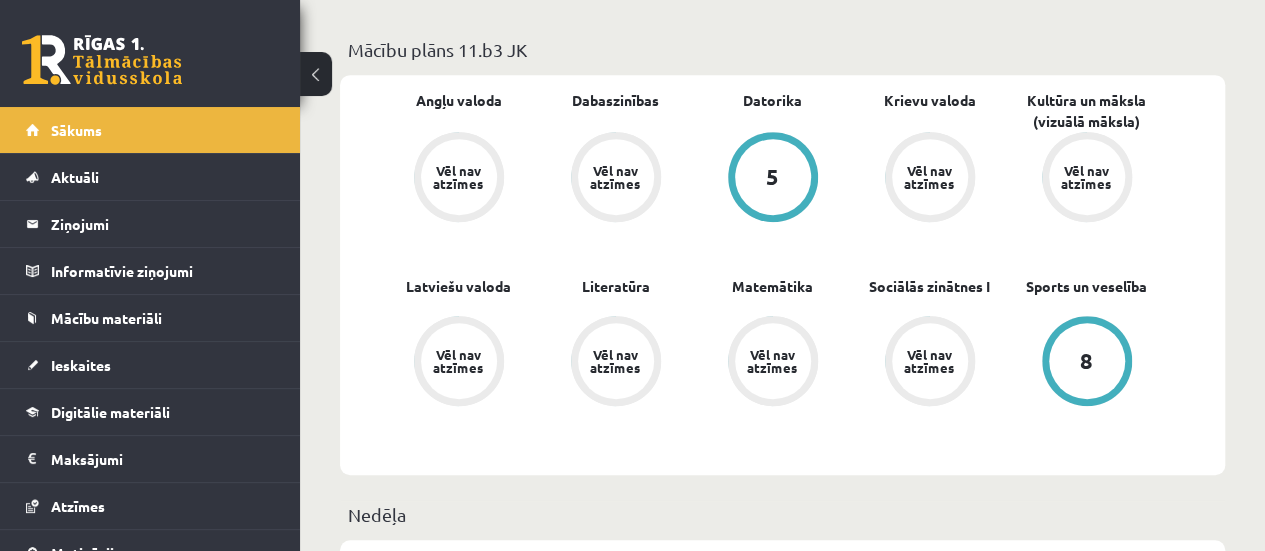 scroll, scrollTop: 566, scrollLeft: 0, axis: vertical 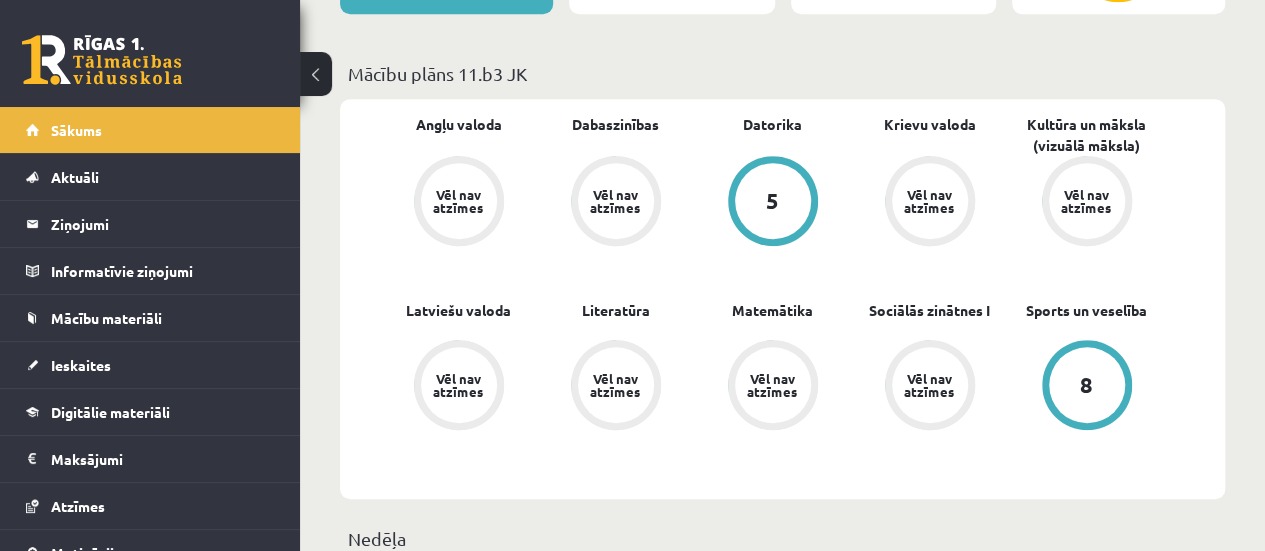 click on "5" at bounding box center (773, 201) 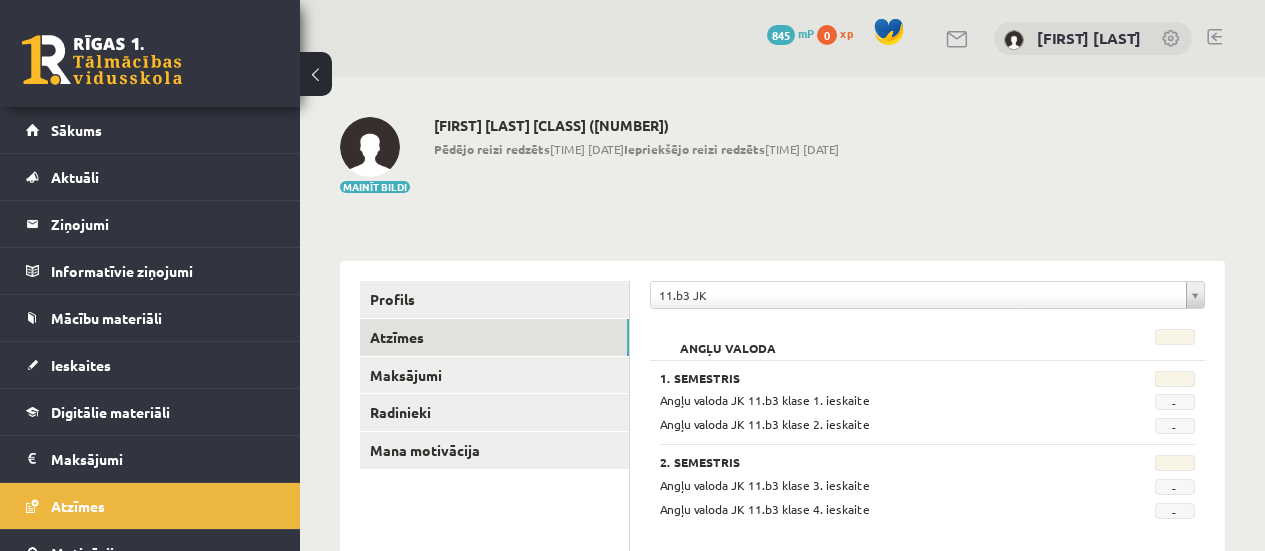 scroll, scrollTop: 0, scrollLeft: 0, axis: both 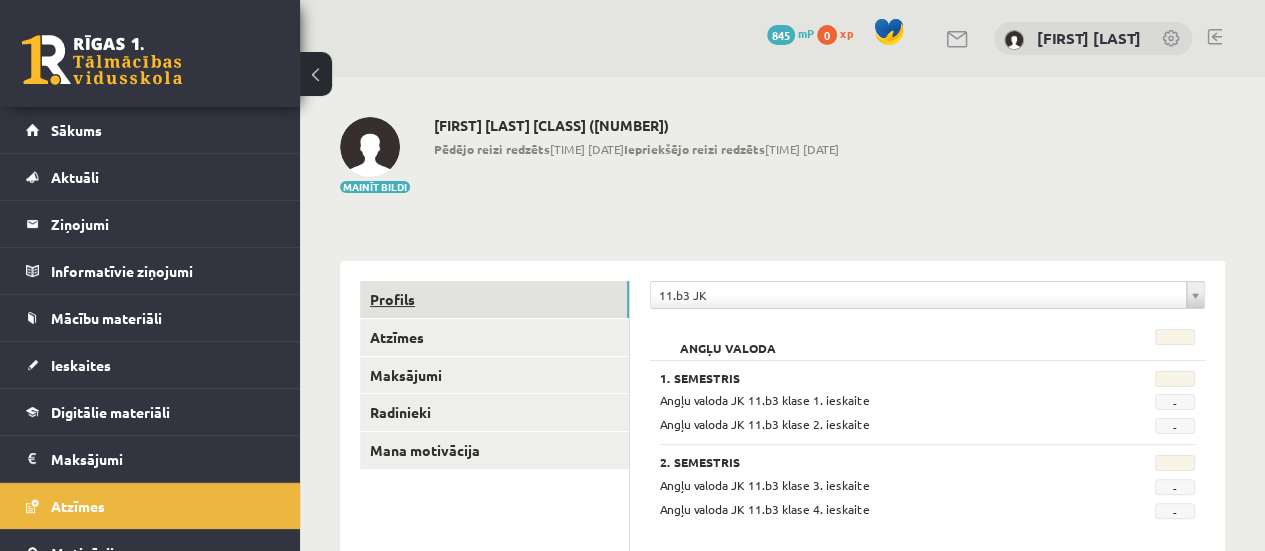 click on "Profils" at bounding box center [494, 299] 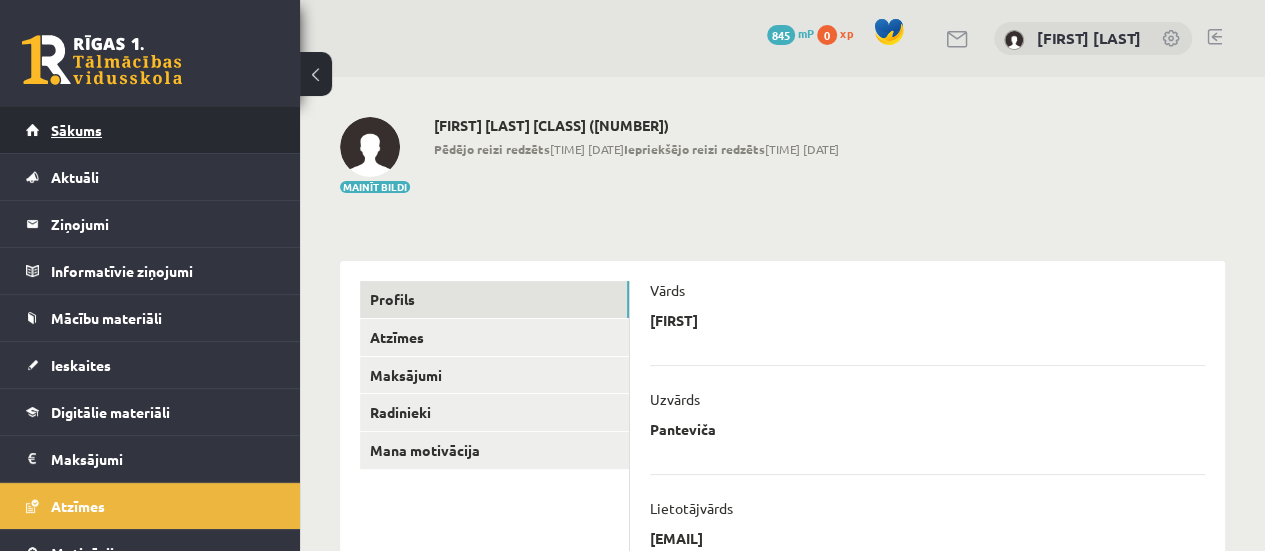 click on "Sākums" at bounding box center (150, 130) 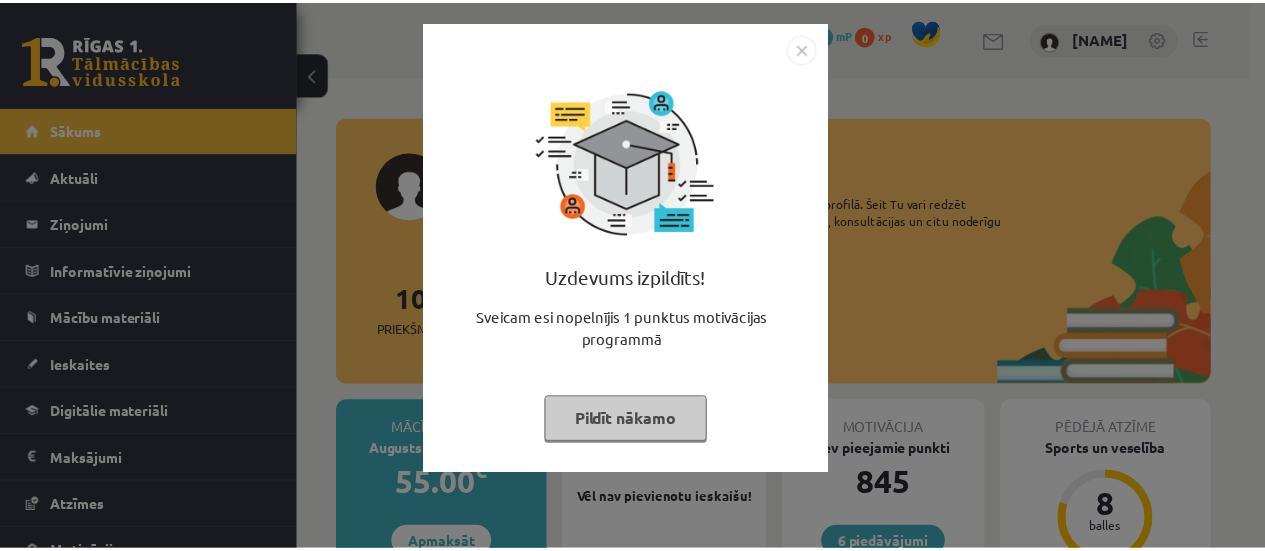 scroll, scrollTop: 0, scrollLeft: 0, axis: both 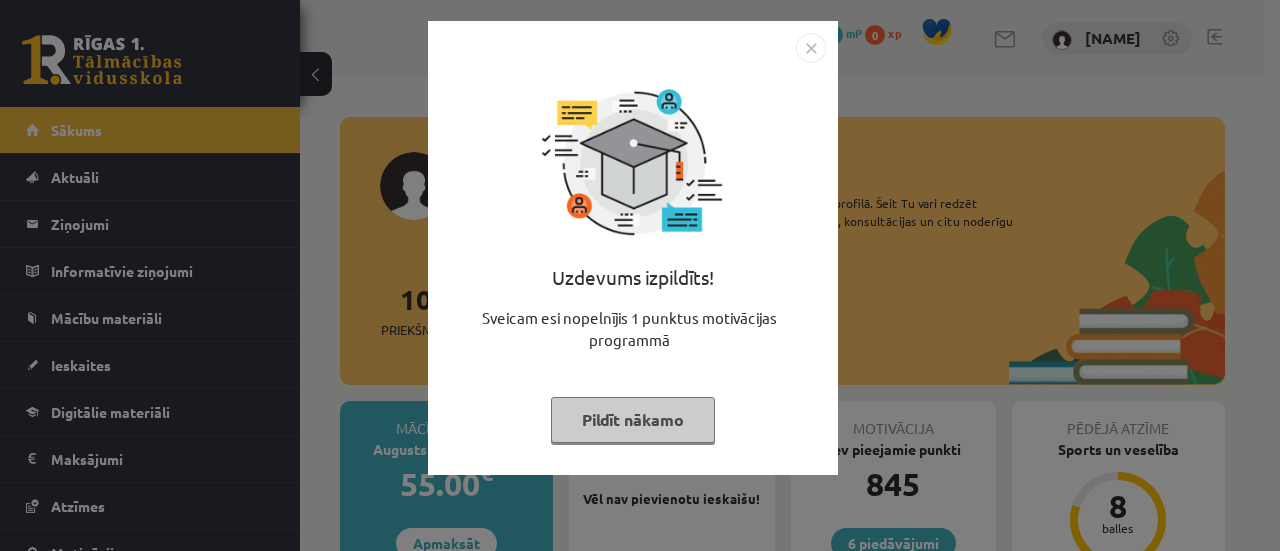 drag, startPoint x: 0, startPoint y: 0, endPoint x: 1265, endPoint y: 135, distance: 1272.1831 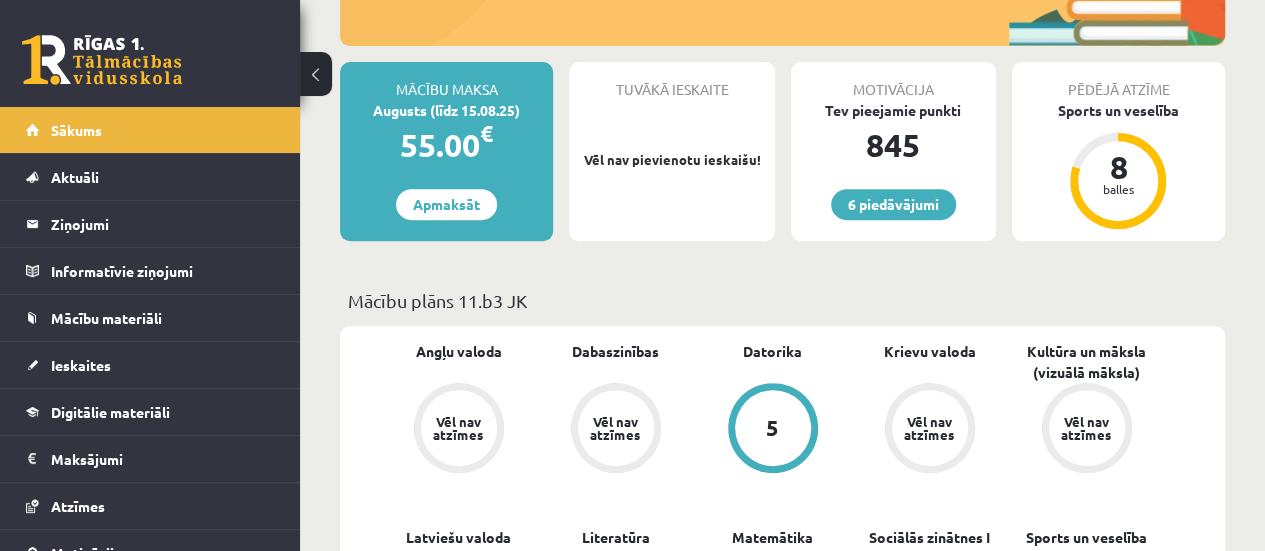 scroll, scrollTop: 354, scrollLeft: 0, axis: vertical 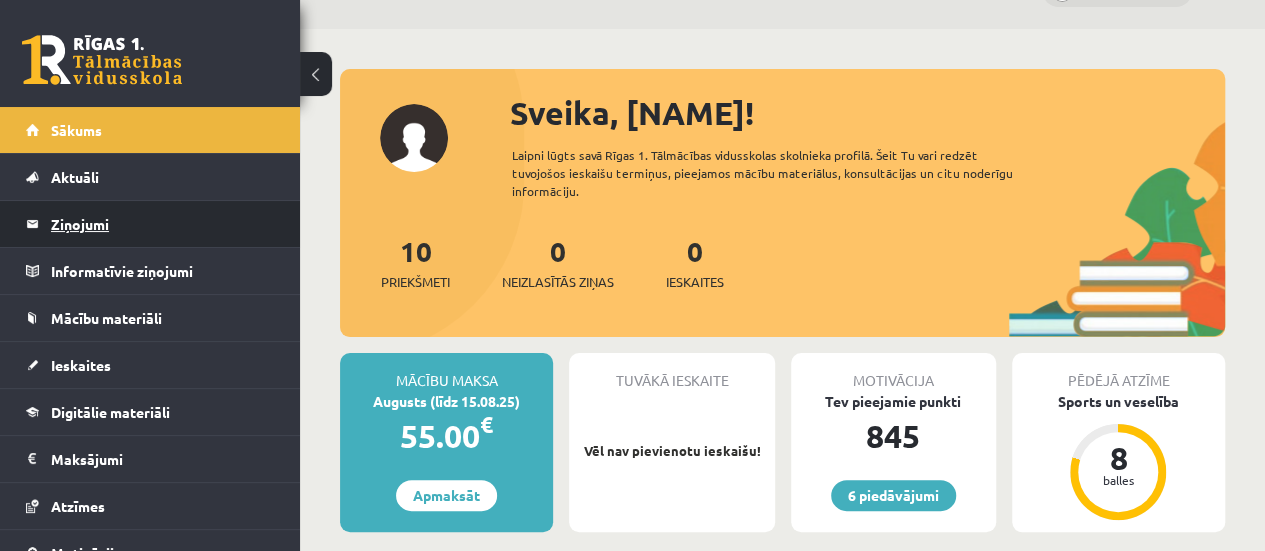 click on "Ziņojumi
0" at bounding box center (163, 224) 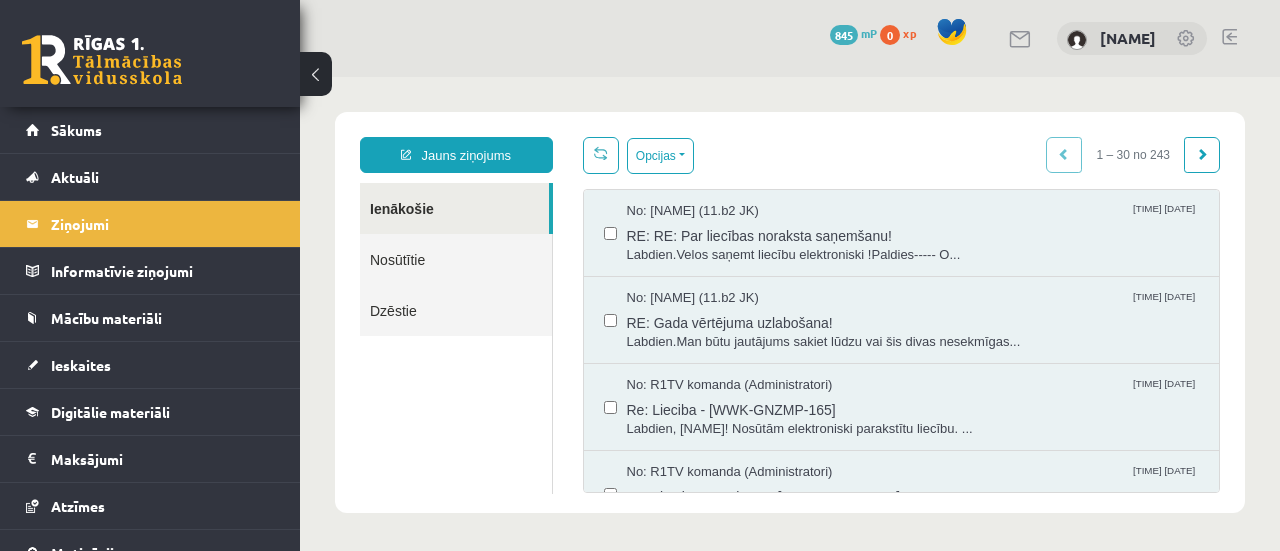 scroll, scrollTop: 0, scrollLeft: 0, axis: both 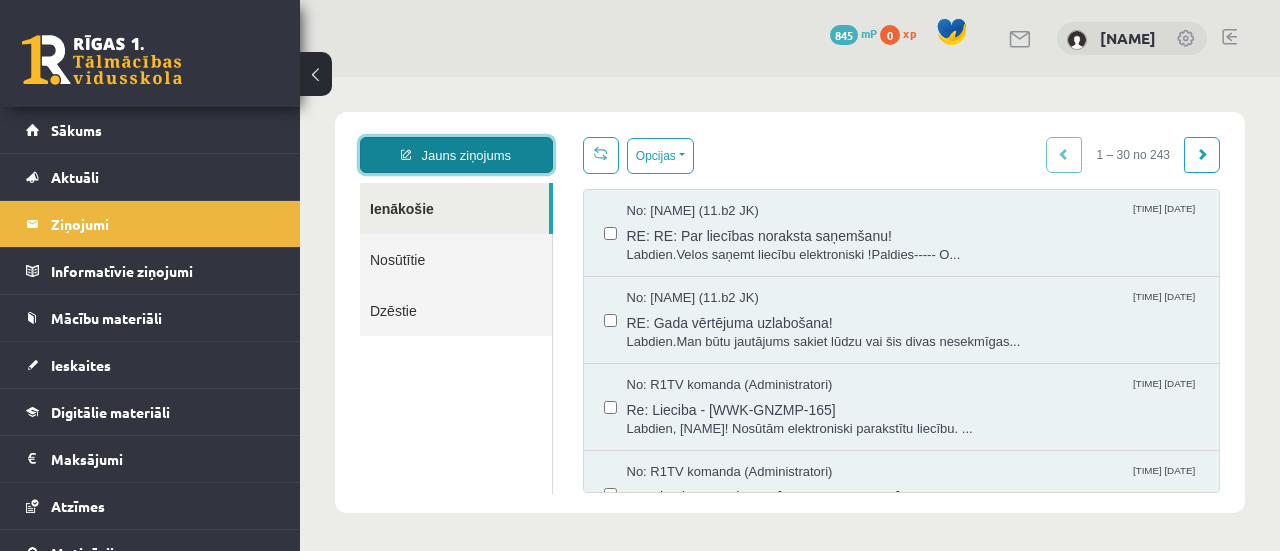 click on "Jauns ziņojums" at bounding box center (456, 155) 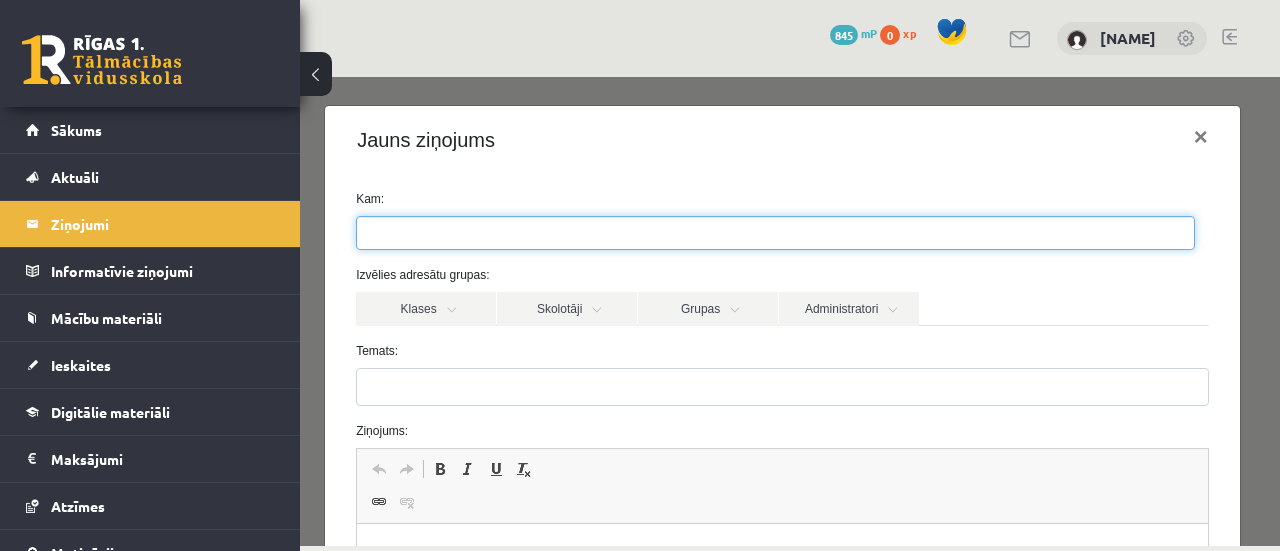 click at bounding box center [775, 233] 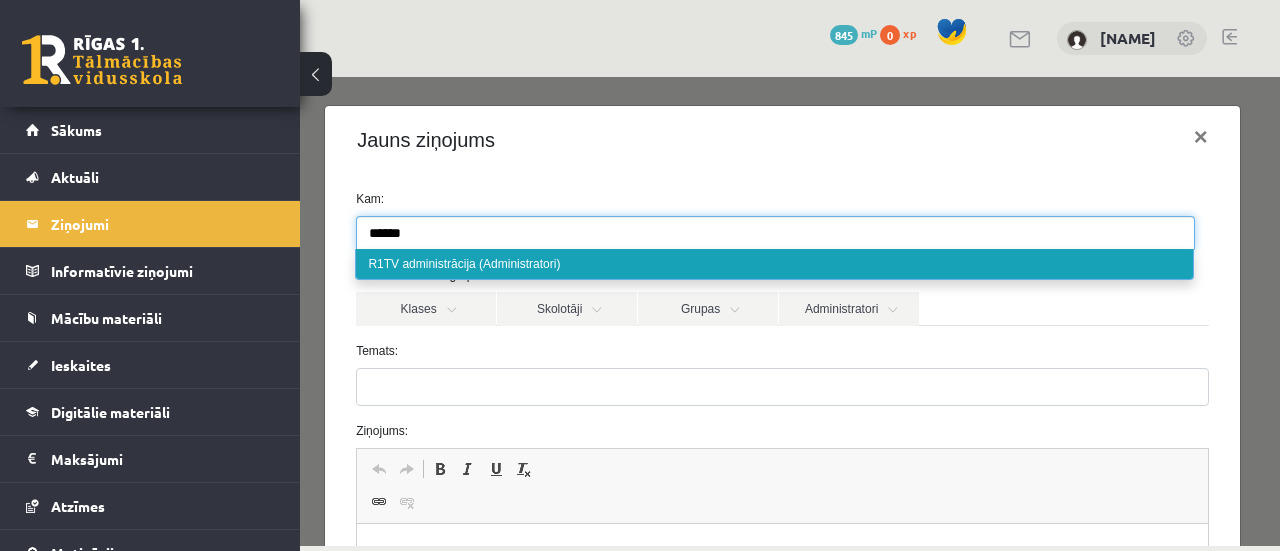 type on "******" 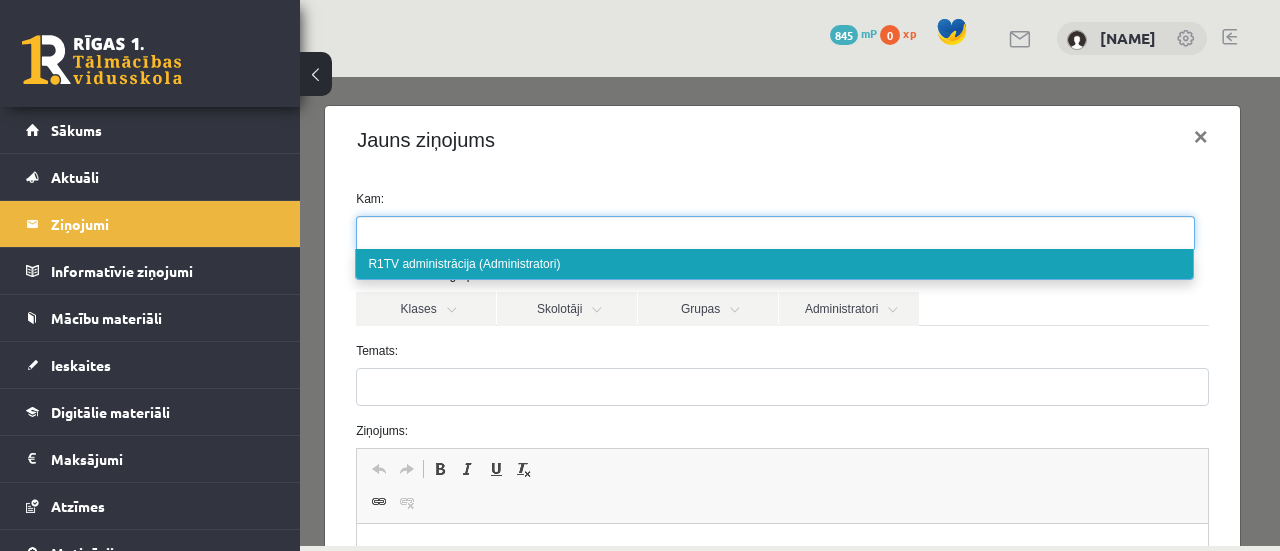 select on "*****" 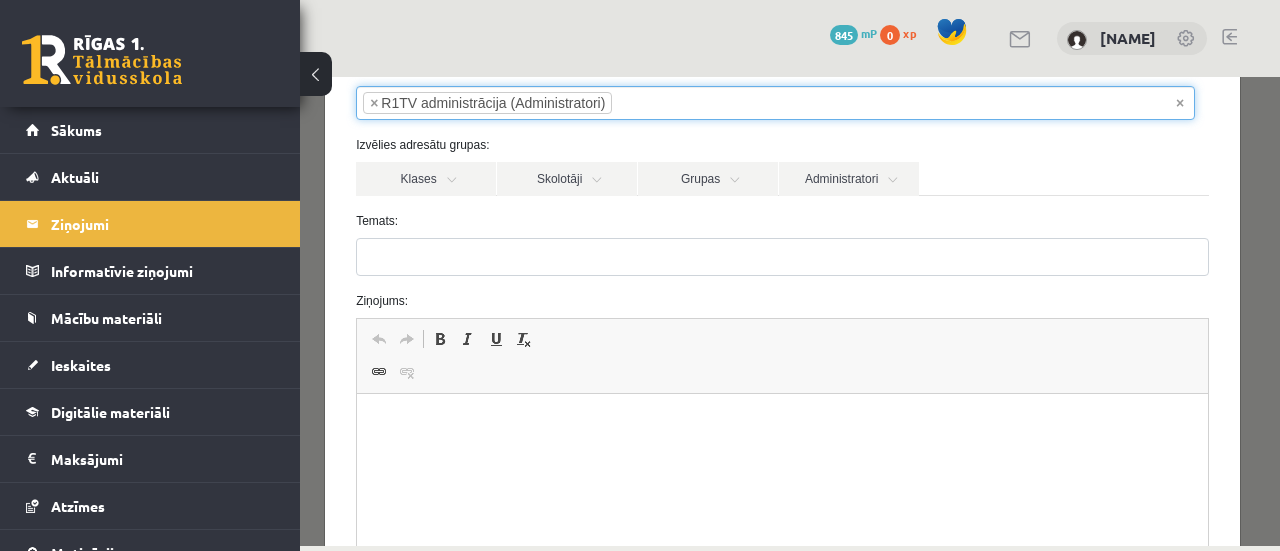 scroll, scrollTop: 180, scrollLeft: 0, axis: vertical 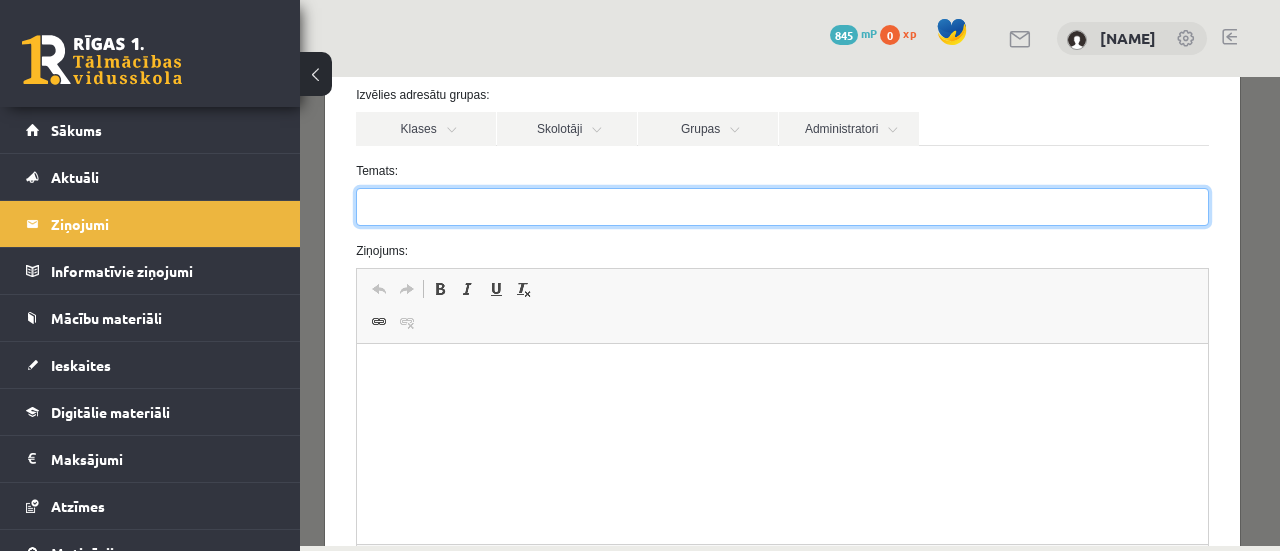 click on "Temats:" at bounding box center [782, 207] 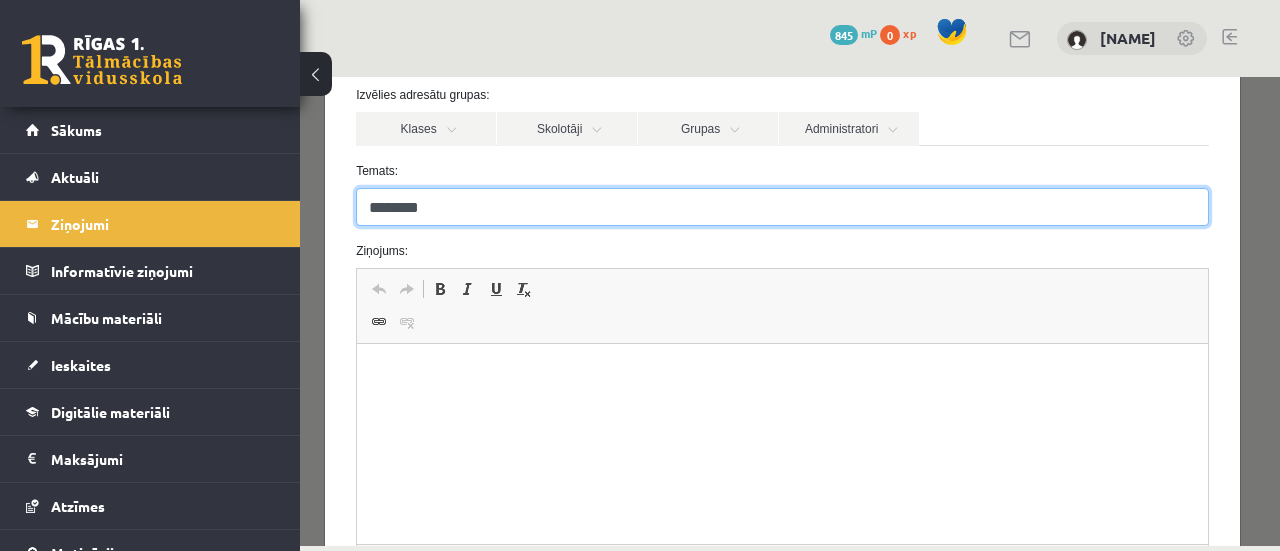 type on "********" 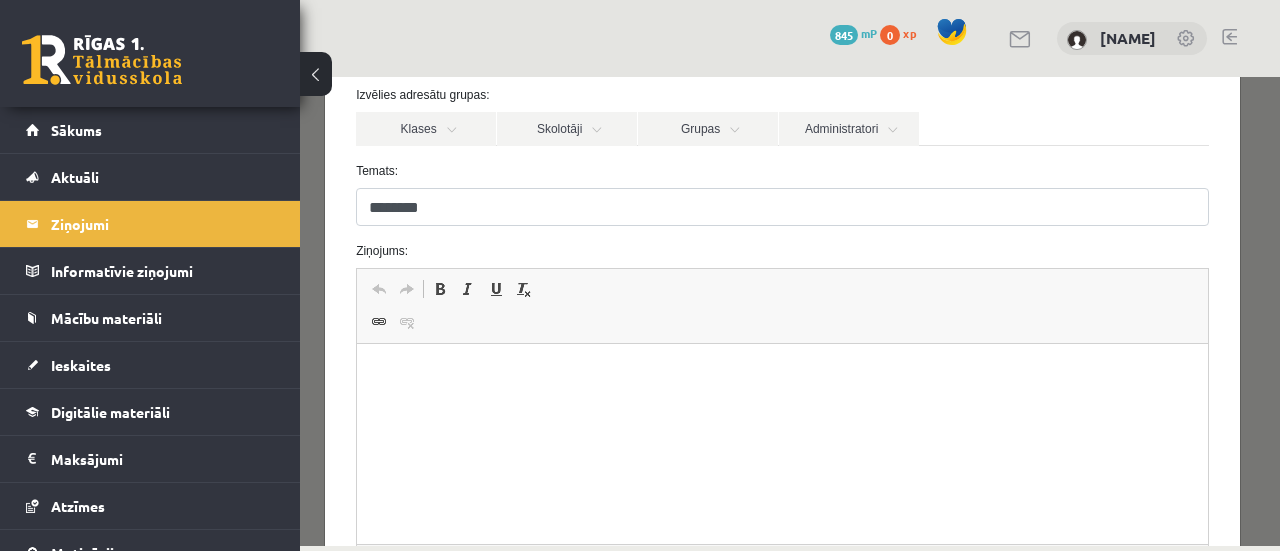 click at bounding box center (782, 374) 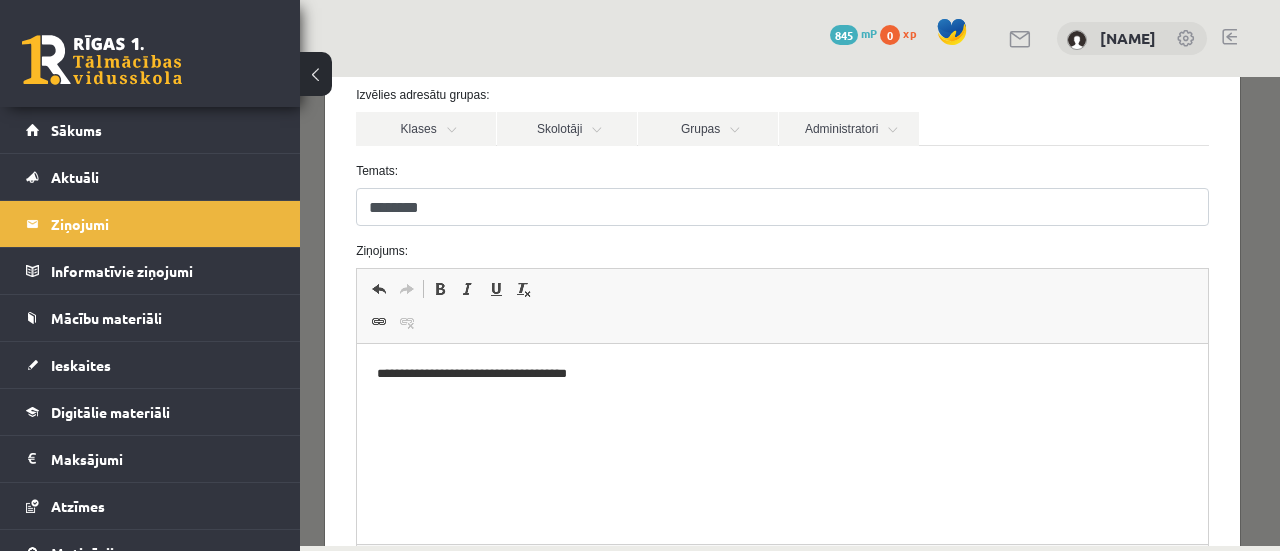 click on "**********" at bounding box center (775, 374) 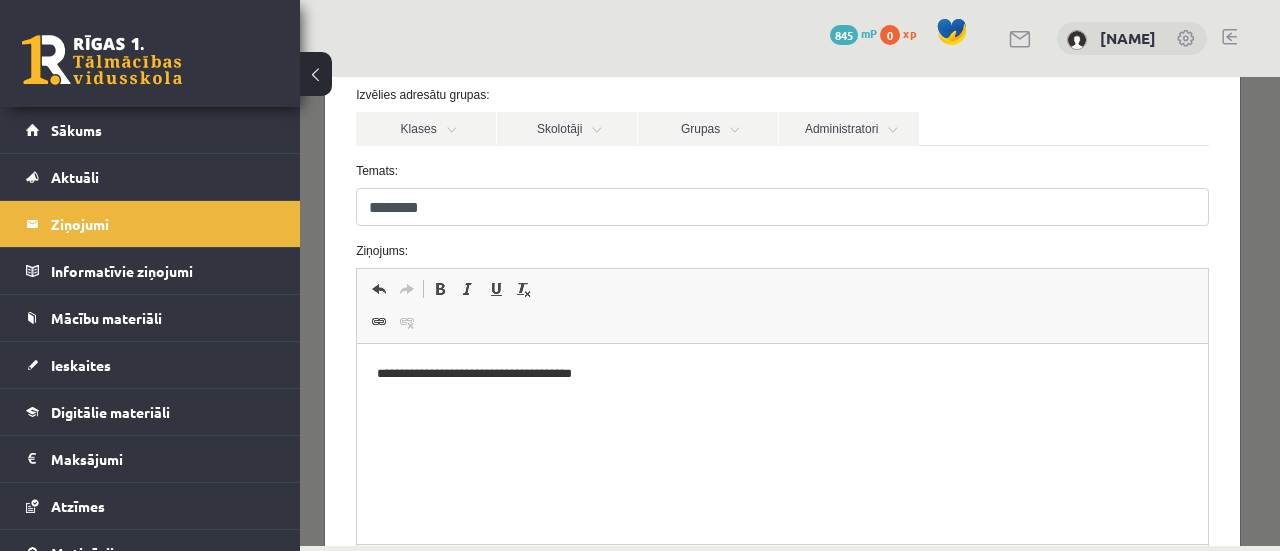 click on "**********" at bounding box center (775, 374) 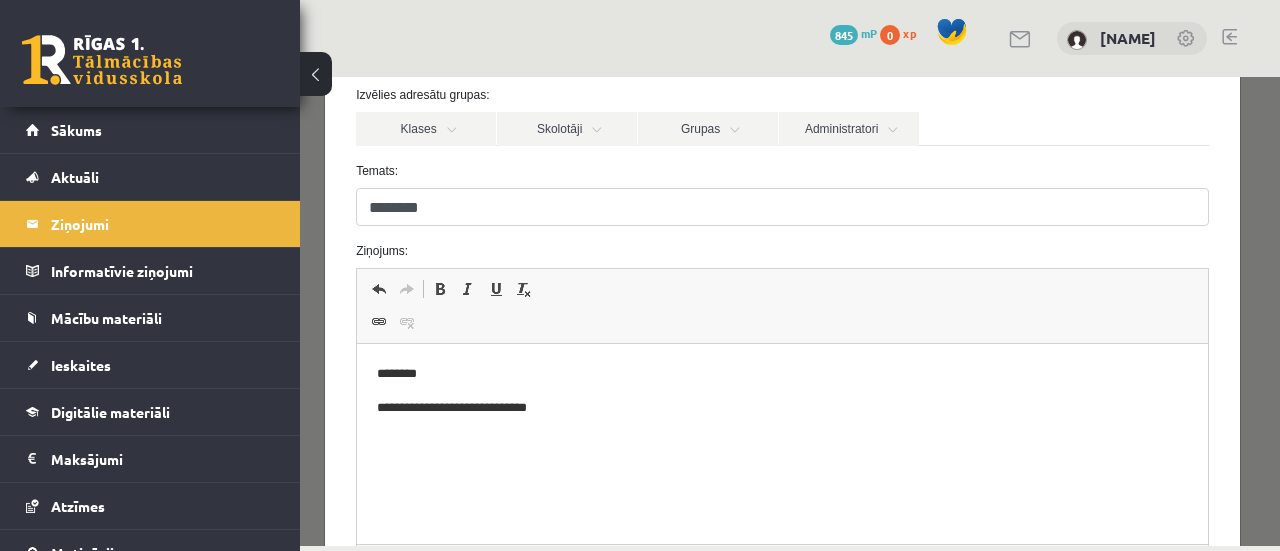 click on "**********" at bounding box center (775, 408) 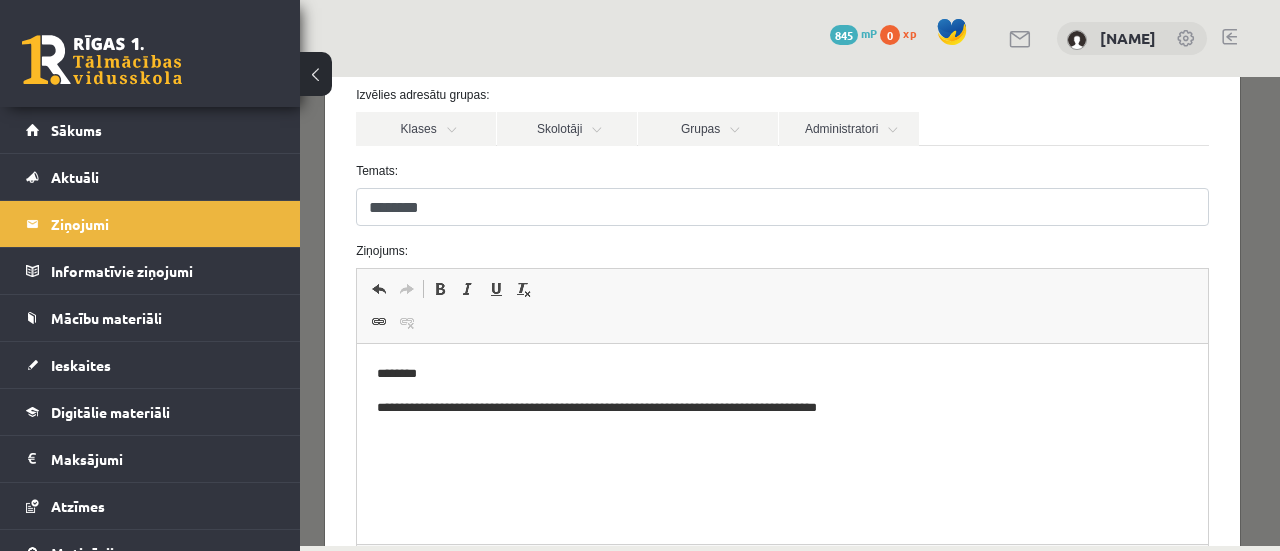 click on "**********" at bounding box center [775, 408] 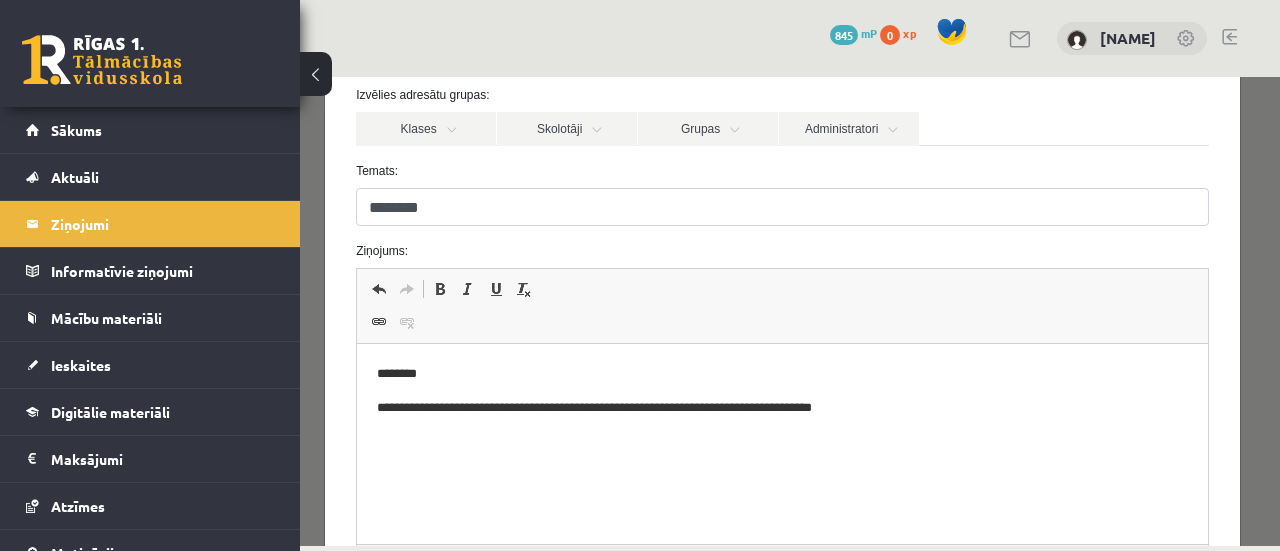 click on "**********" at bounding box center [775, 408] 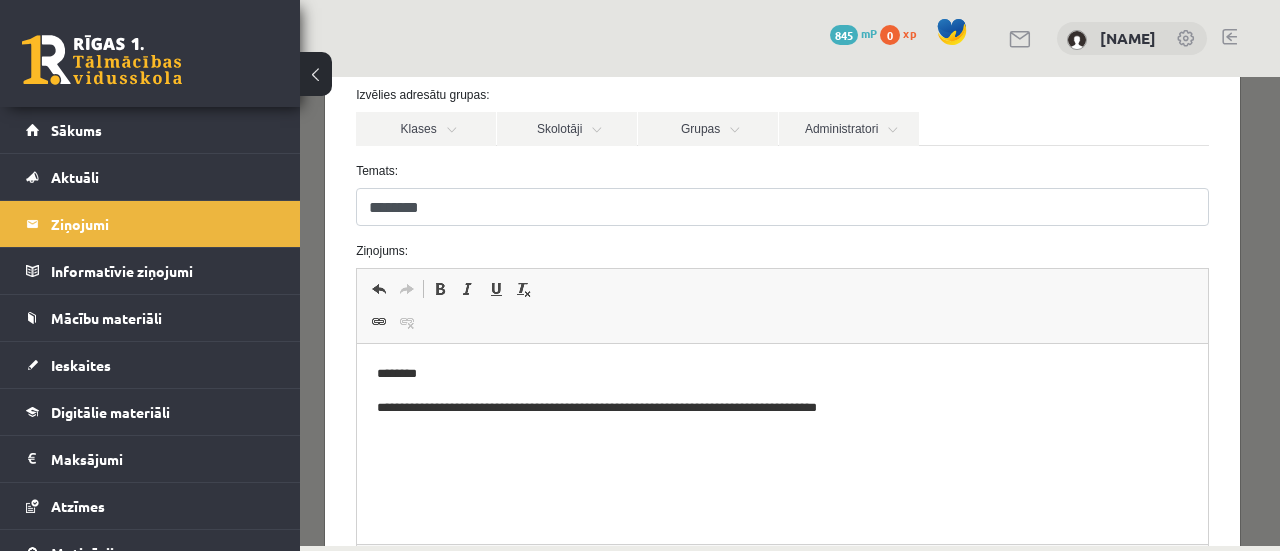 click on "**********" at bounding box center (775, 408) 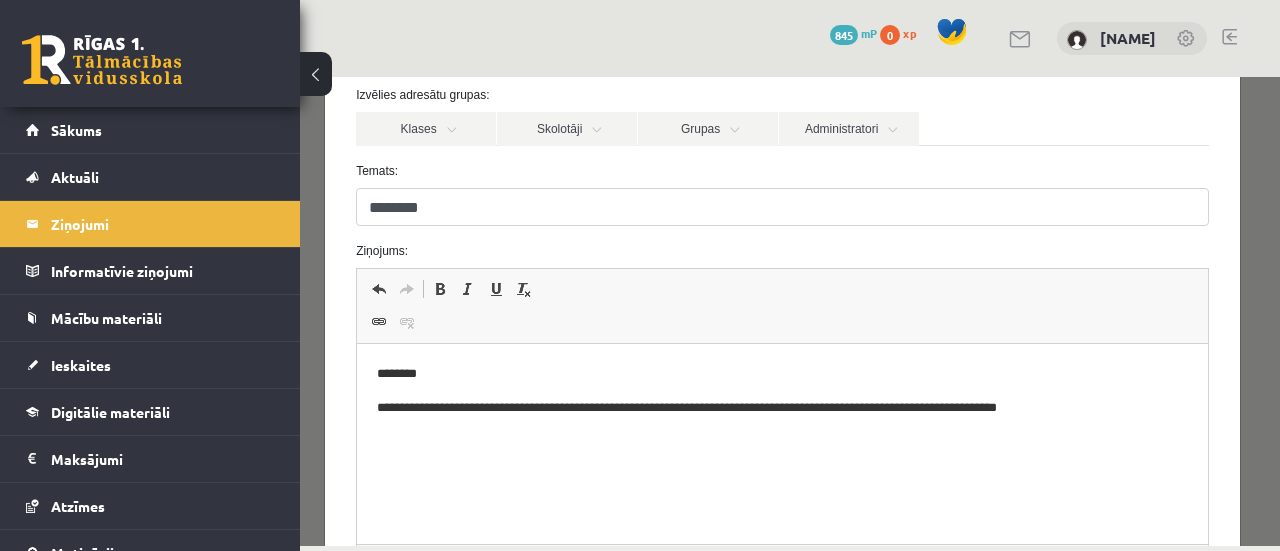 click on "**********" at bounding box center (775, 408) 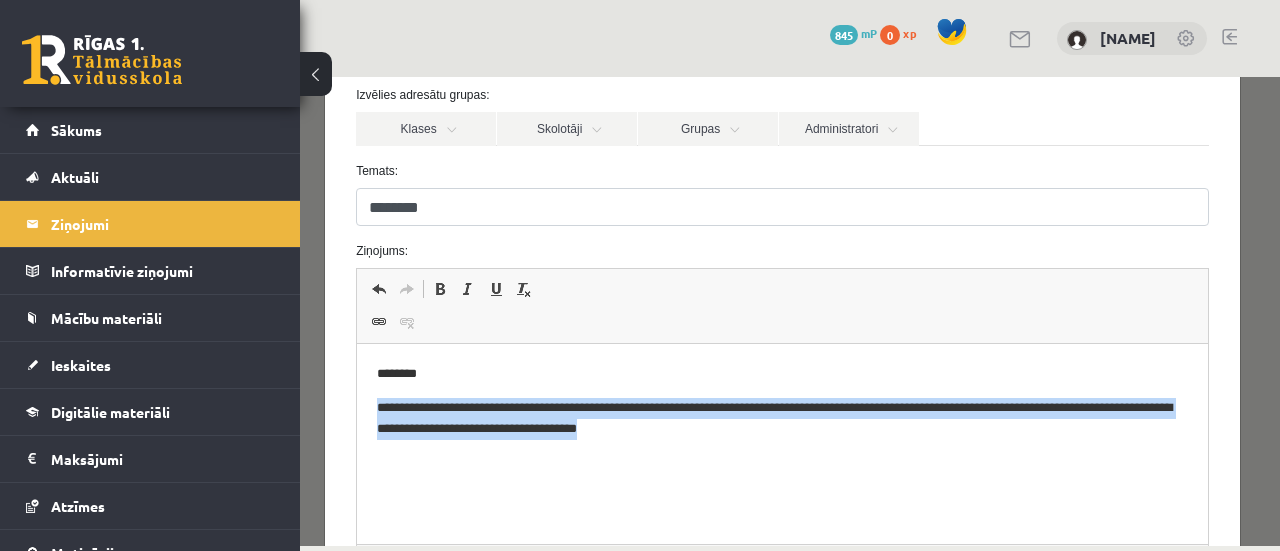 drag, startPoint x: 372, startPoint y: 412, endPoint x: 786, endPoint y: 425, distance: 414.20407 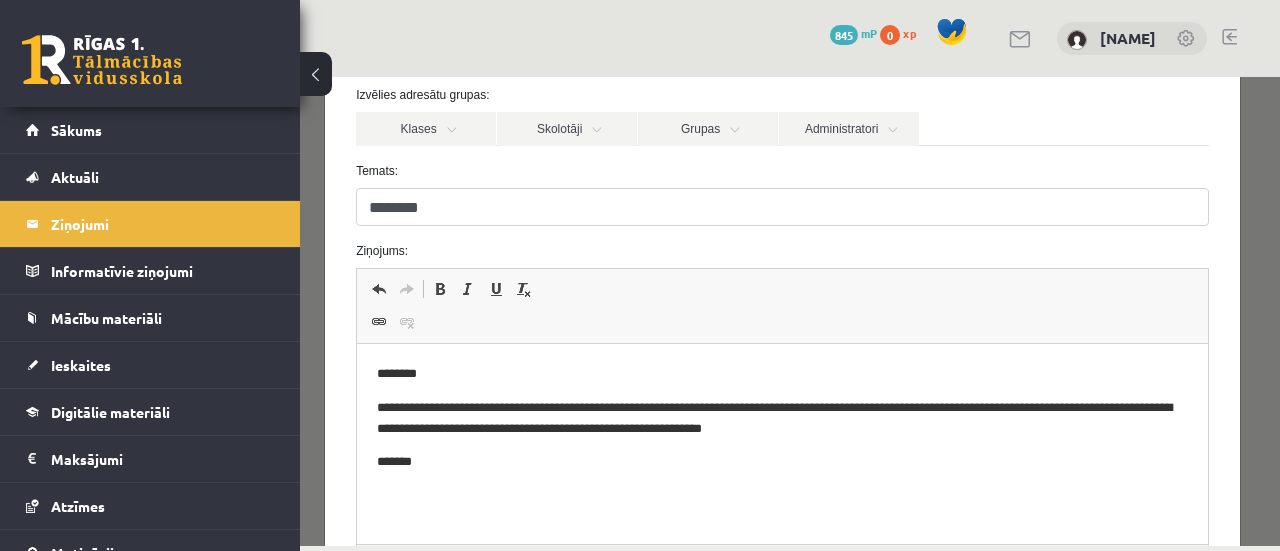 click on "**********" at bounding box center [775, 419] 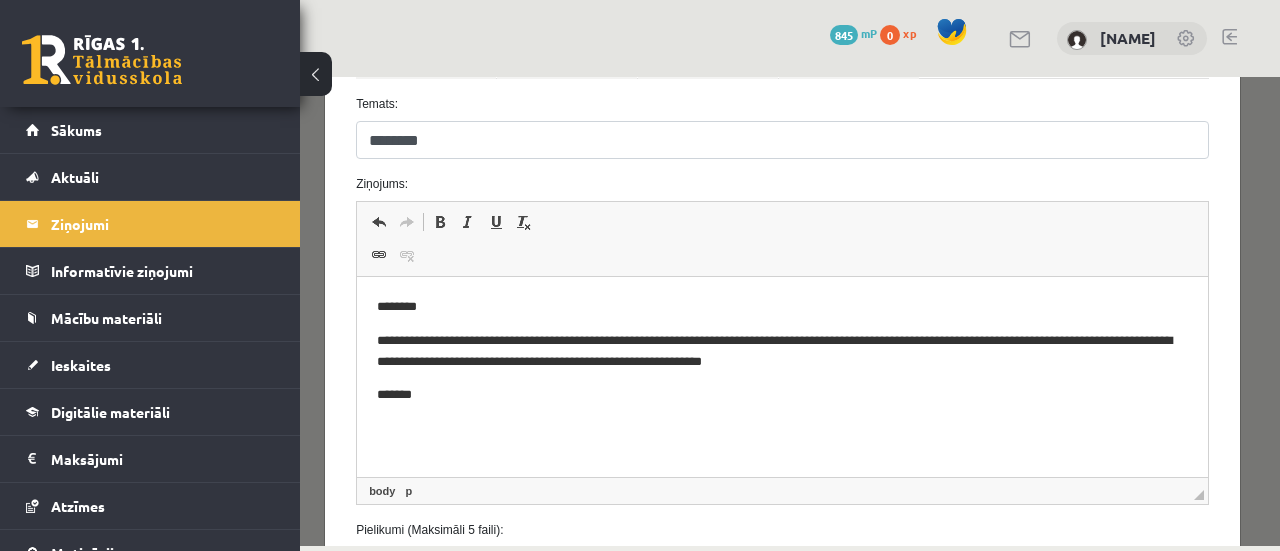 scroll, scrollTop: 248, scrollLeft: 0, axis: vertical 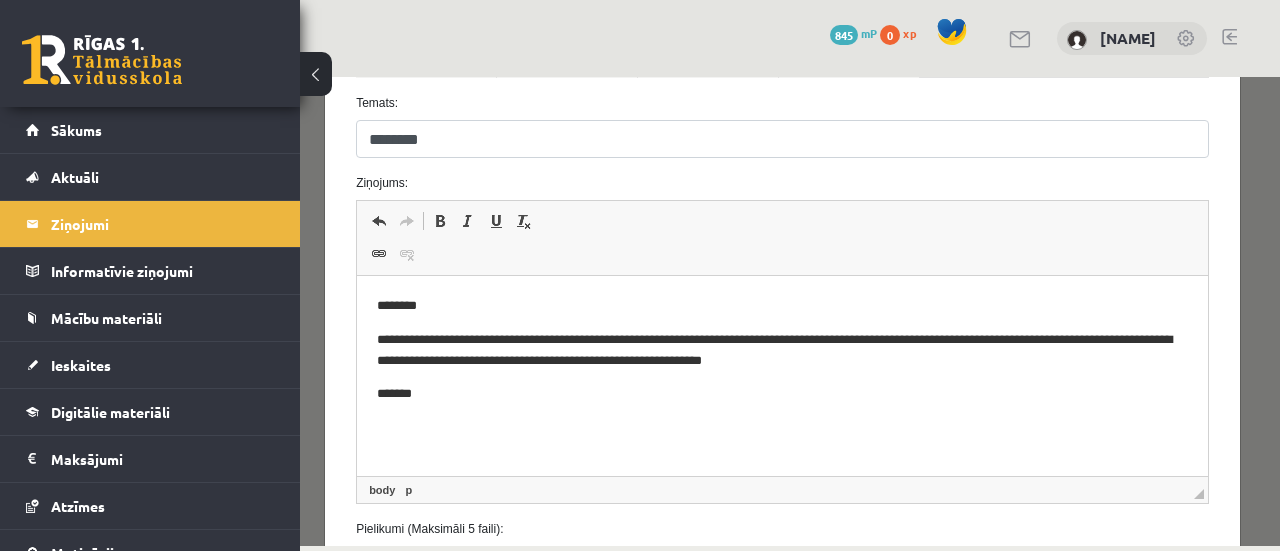 click on "**********" at bounding box center (775, 351) 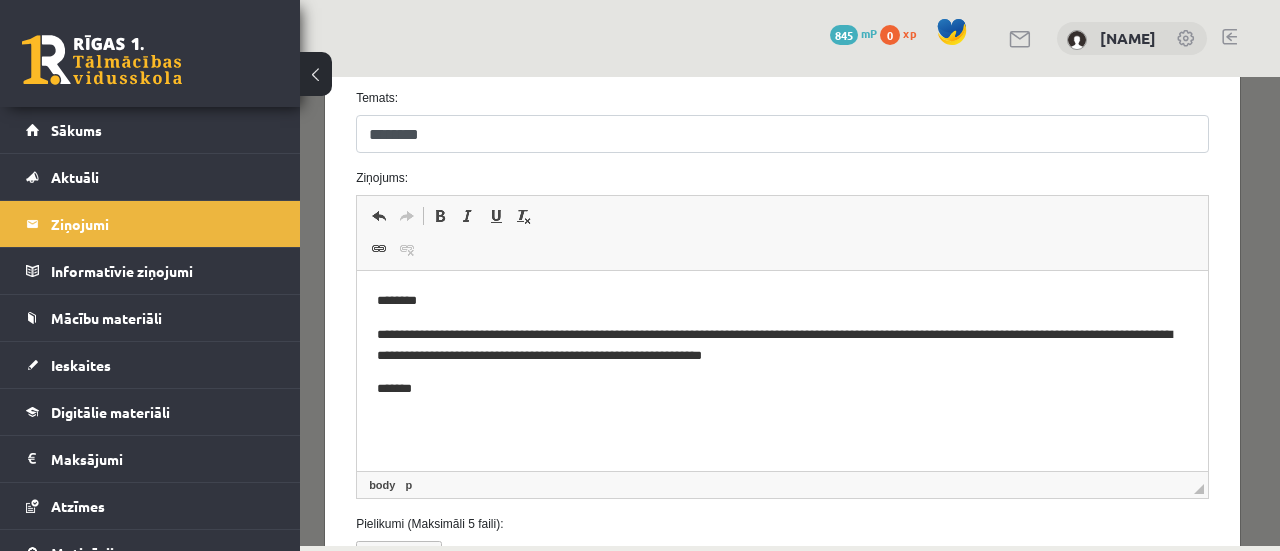 scroll, scrollTop: 256, scrollLeft: 0, axis: vertical 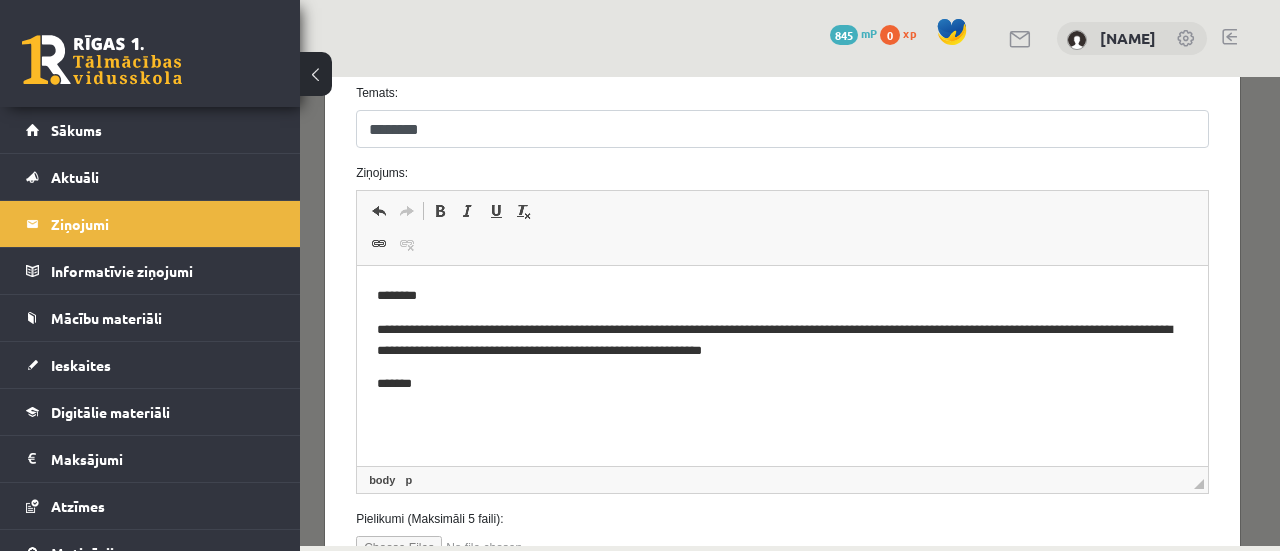click on "*******" at bounding box center [775, 384] 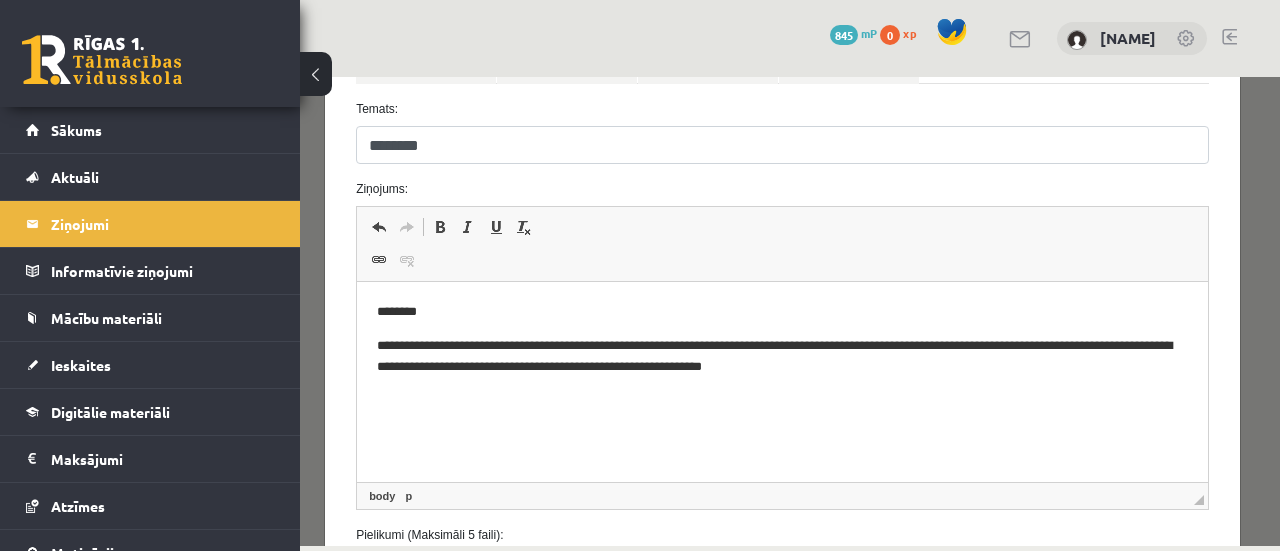 scroll, scrollTop: 192, scrollLeft: 0, axis: vertical 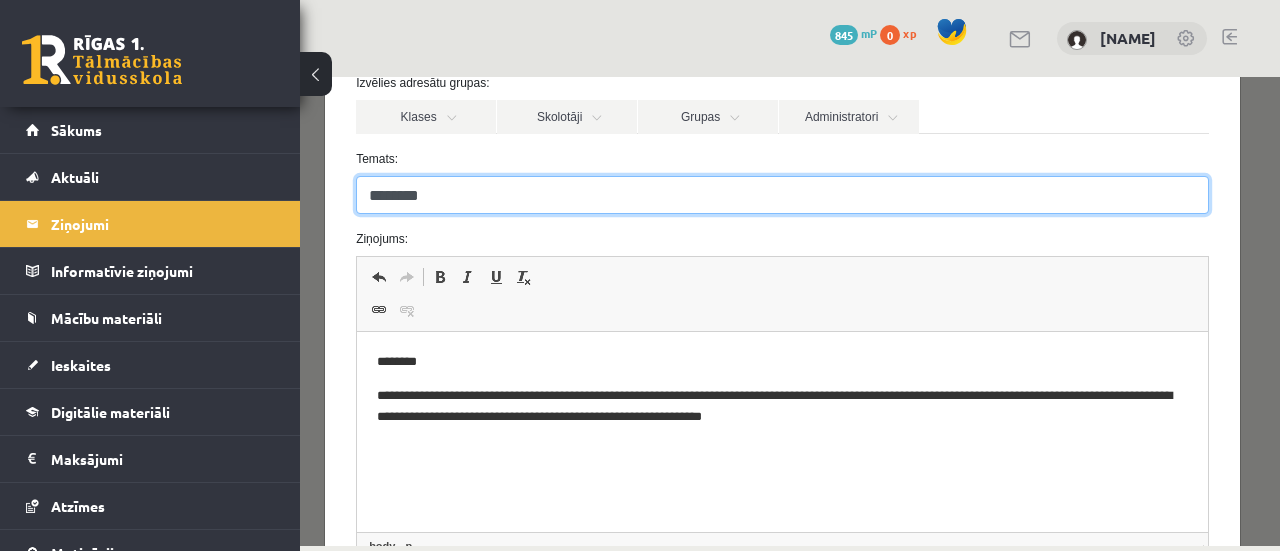 click on "********" at bounding box center (782, 195) 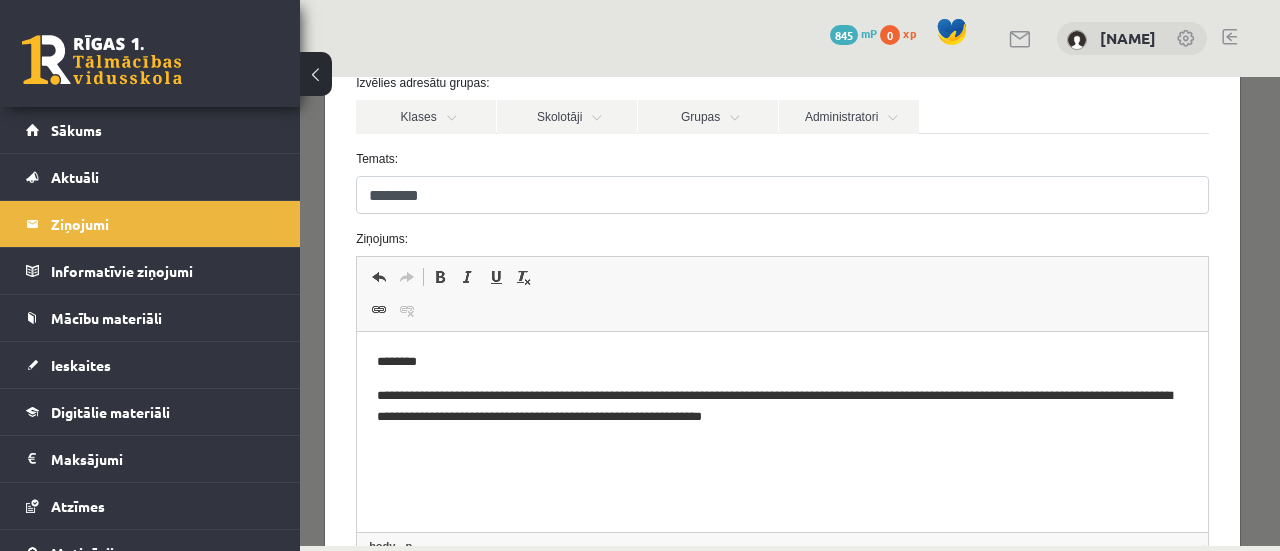 click on "**********" at bounding box center (782, 312) 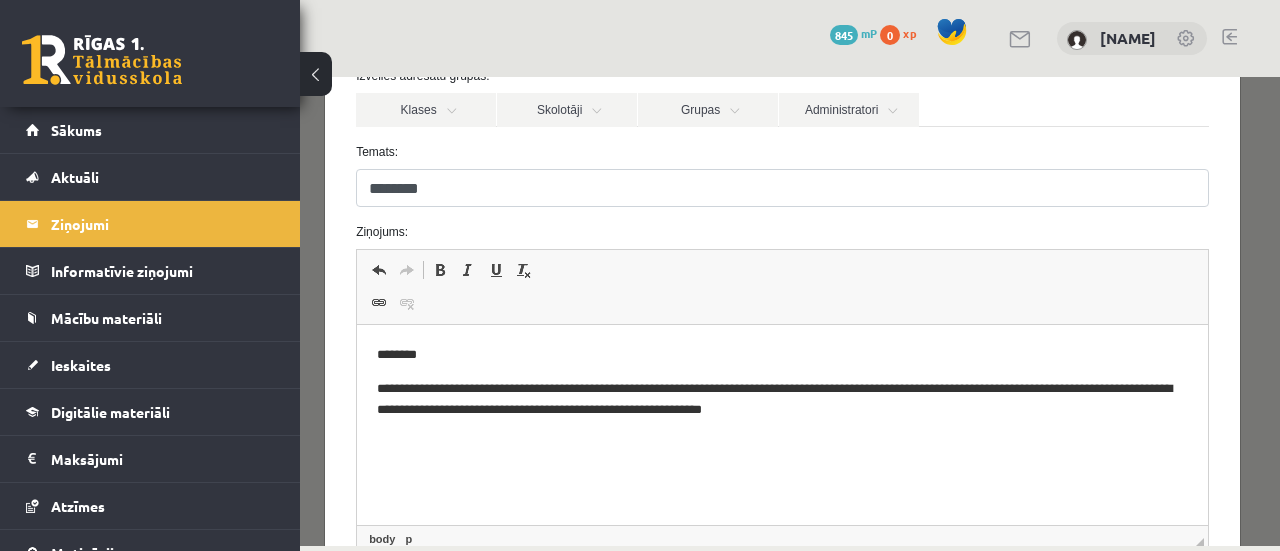 scroll, scrollTop: 191, scrollLeft: 0, axis: vertical 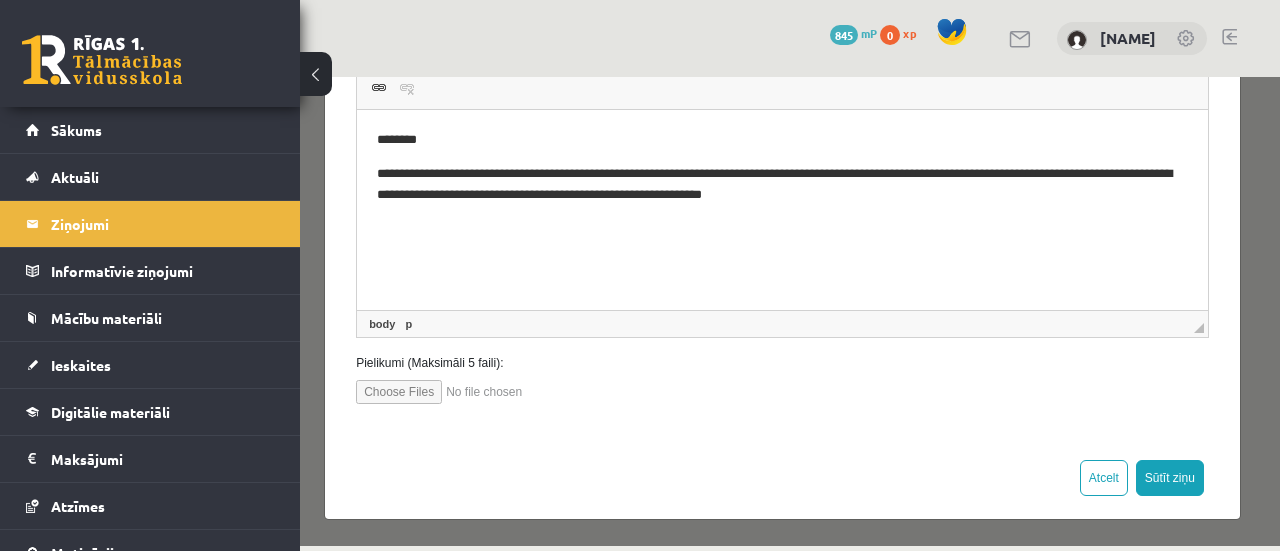 click on "**********" at bounding box center (775, 185) 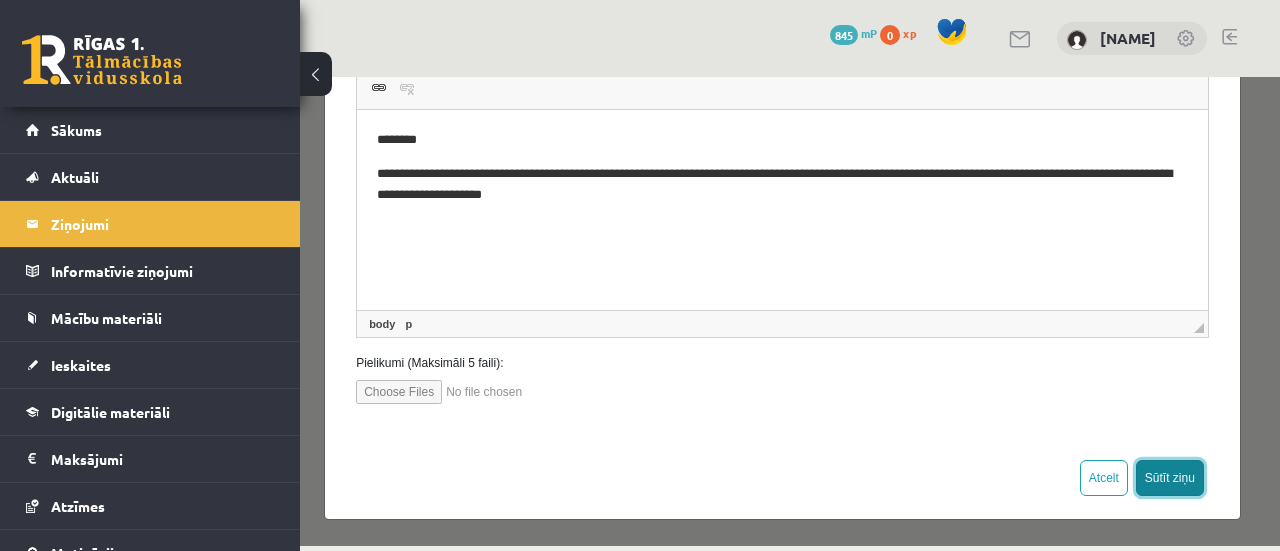 click on "Sūtīt ziņu" at bounding box center [1170, 478] 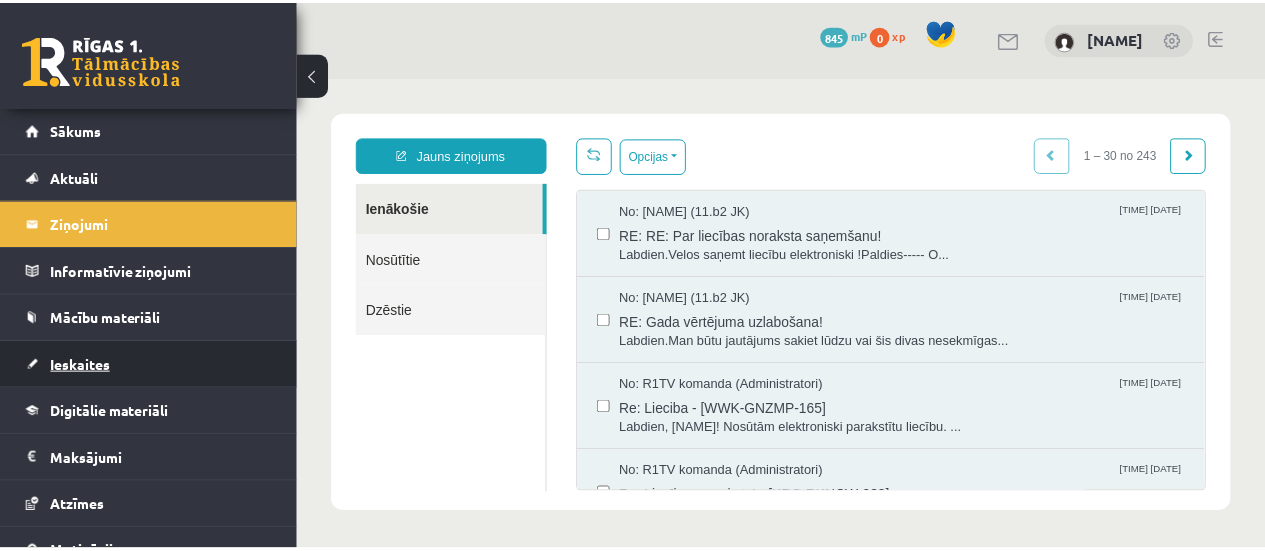 scroll, scrollTop: 0, scrollLeft: 0, axis: both 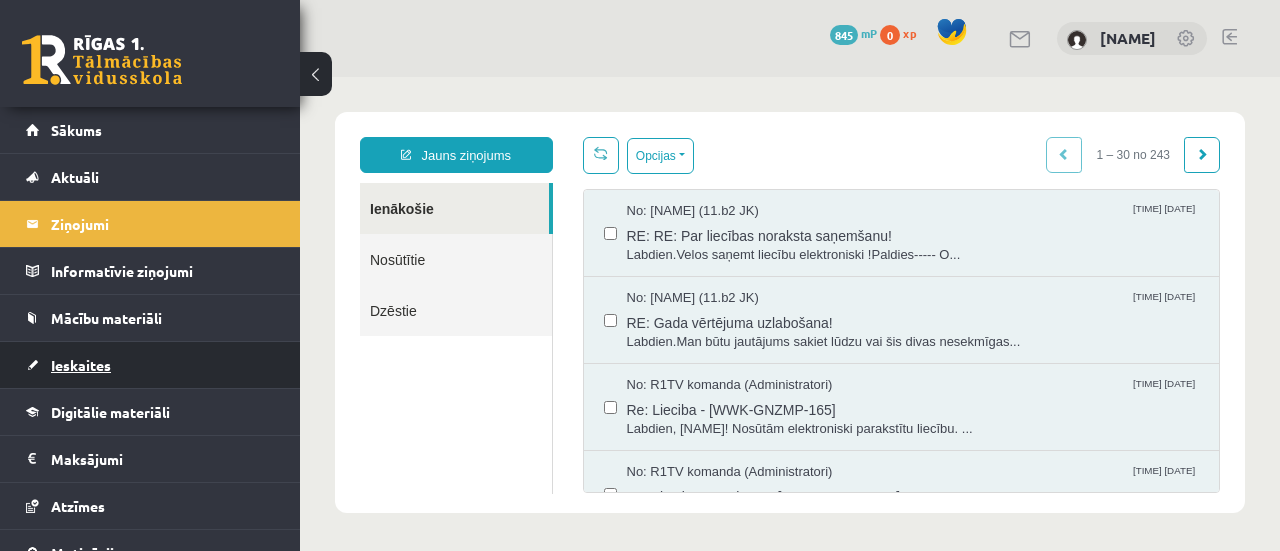 click on "Ieskaites" at bounding box center [150, 365] 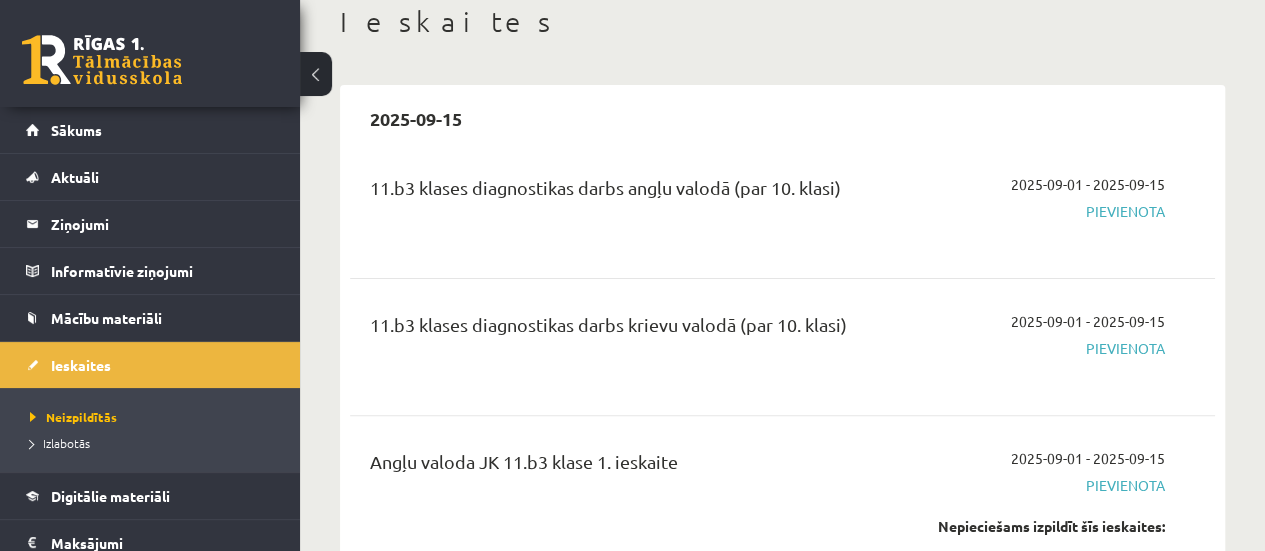 scroll, scrollTop: 132, scrollLeft: 0, axis: vertical 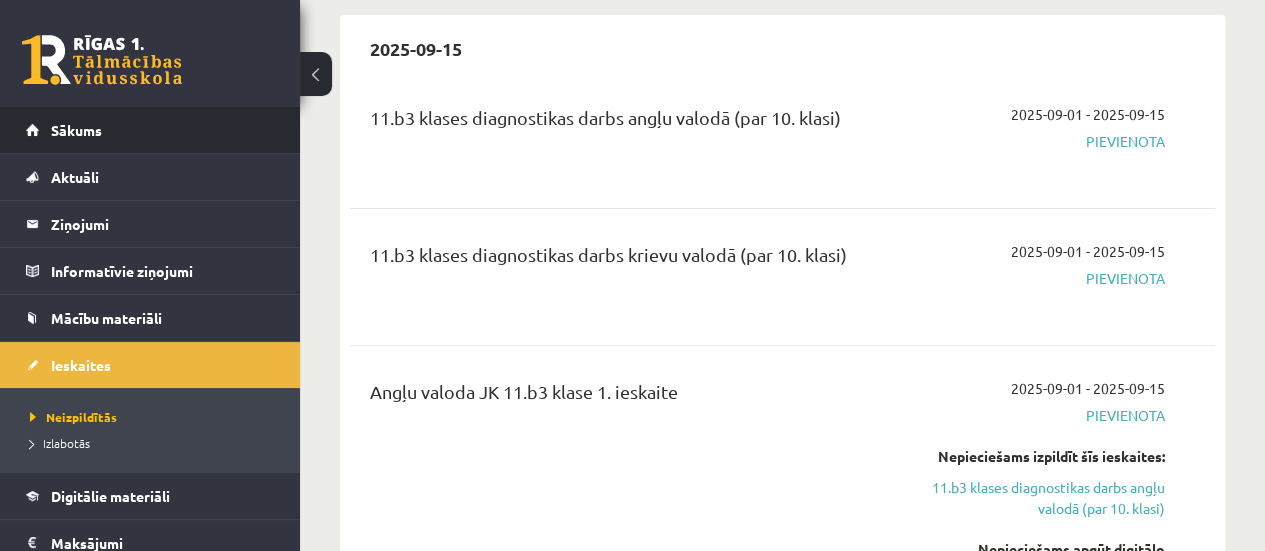 click on "Sākums" at bounding box center [150, 130] 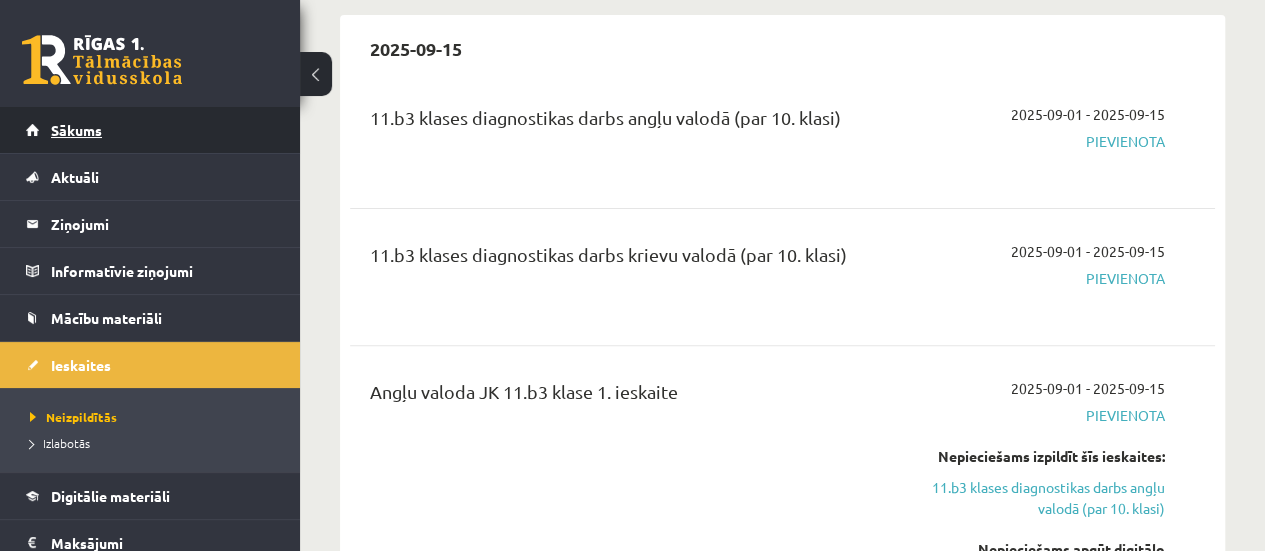 click on "Sākums" at bounding box center [150, 130] 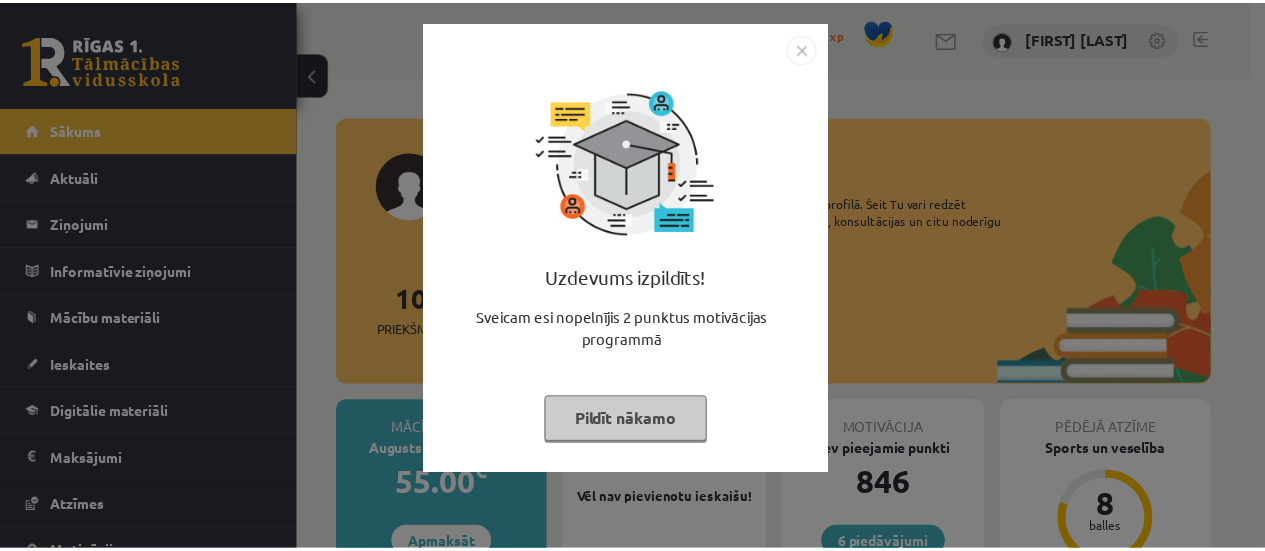 scroll, scrollTop: 0, scrollLeft: 0, axis: both 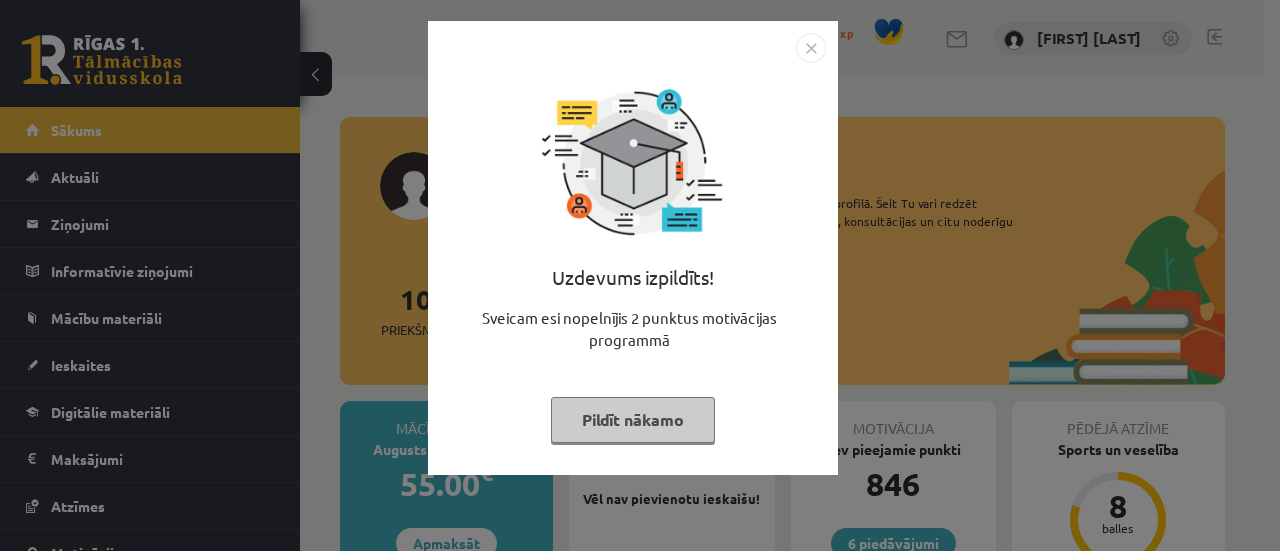 click on "Pildīt nākamo" at bounding box center [633, 420] 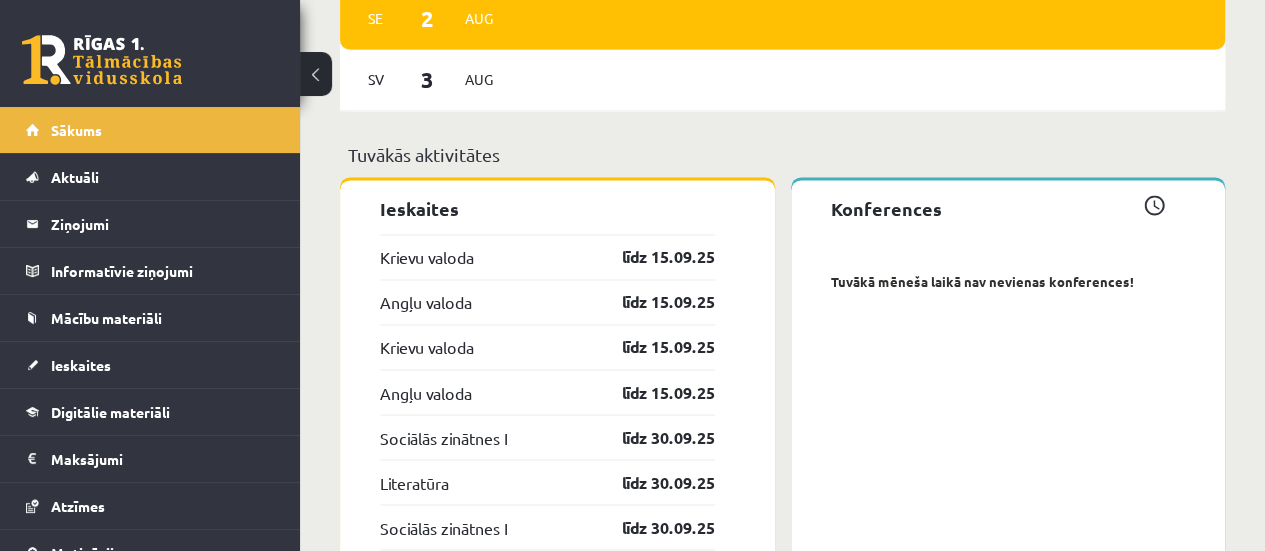 scroll, scrollTop: 1524, scrollLeft: 0, axis: vertical 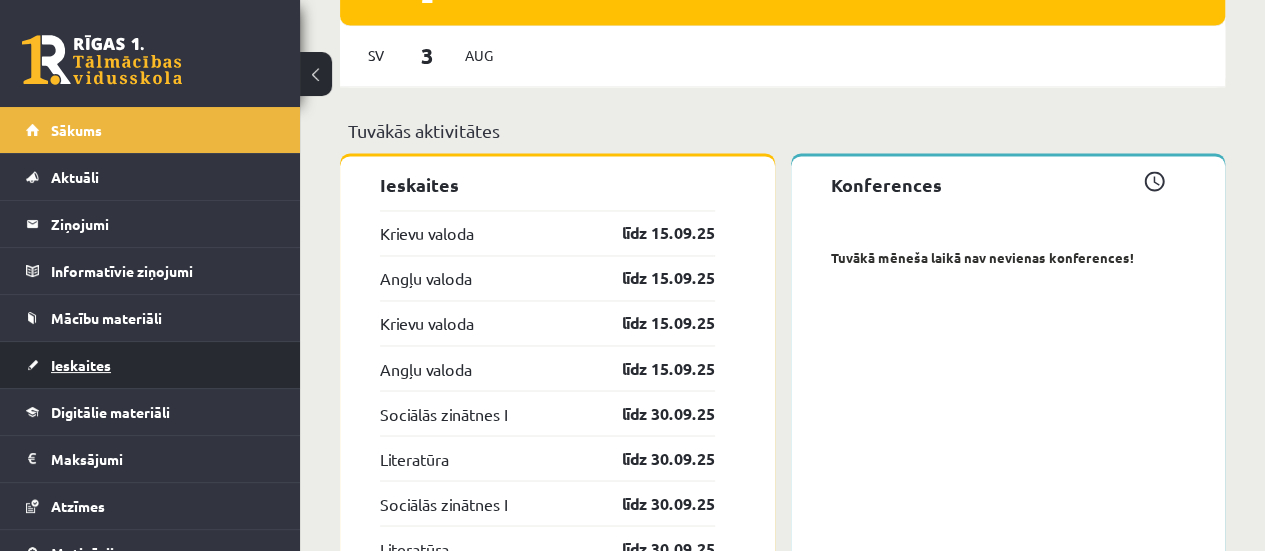 click on "Ieskaites" at bounding box center (81, 365) 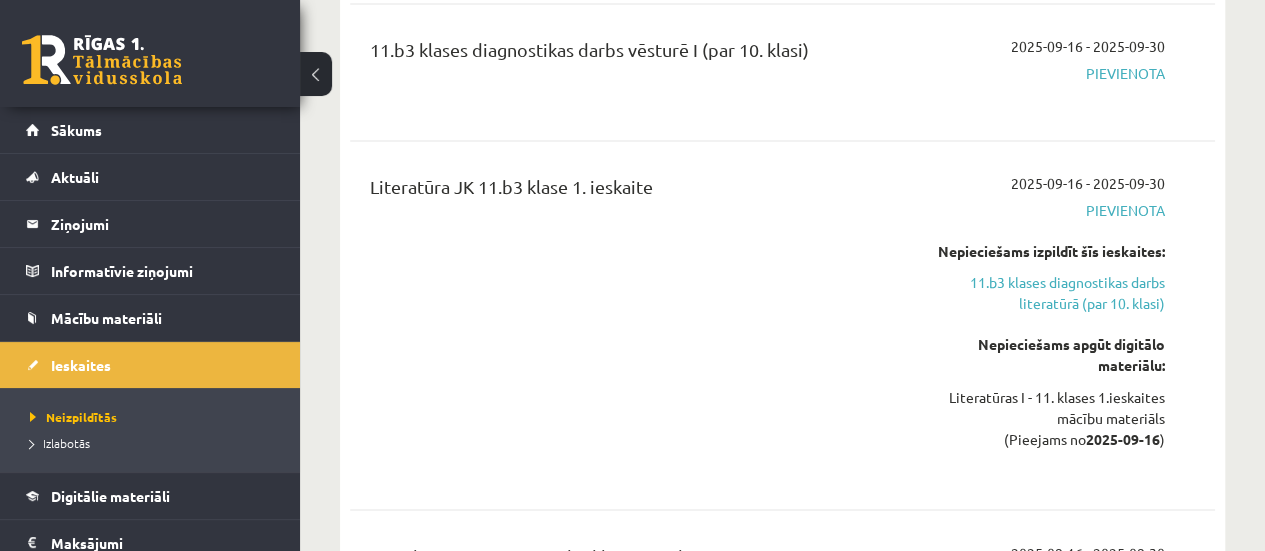 scroll, scrollTop: 1203, scrollLeft: 0, axis: vertical 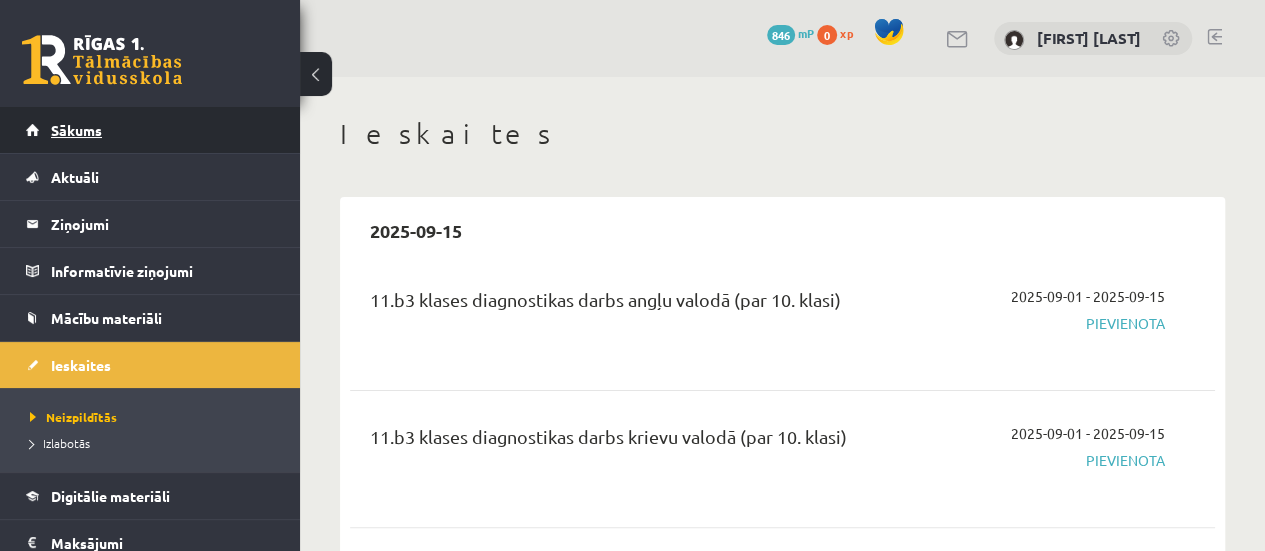 click on "Sākums" at bounding box center [150, 130] 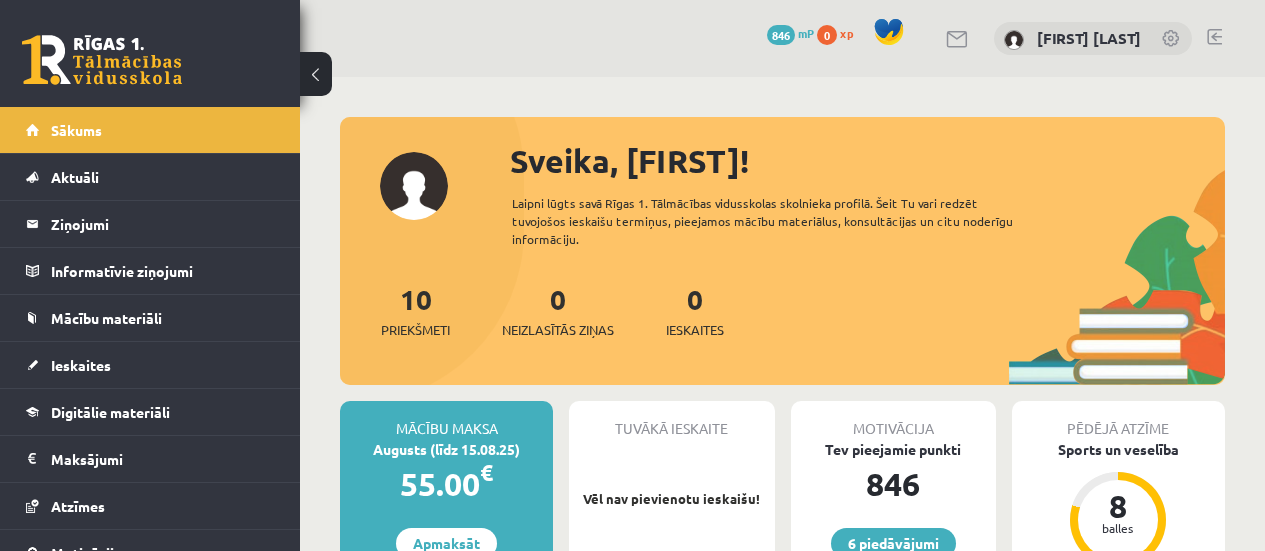 scroll, scrollTop: 0, scrollLeft: 0, axis: both 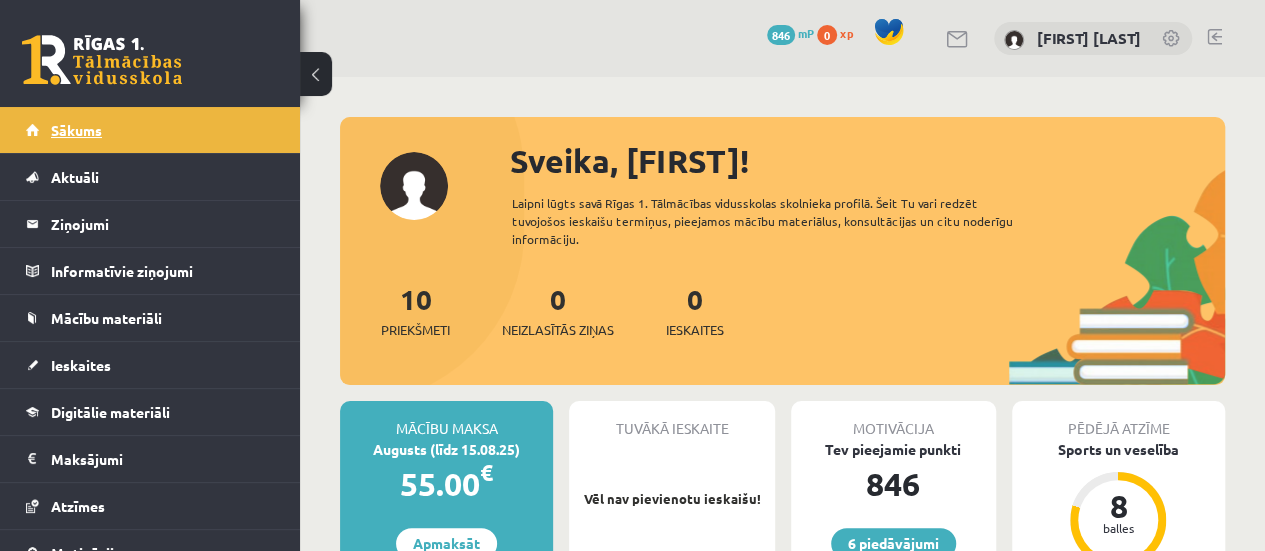 click on "Sākums" at bounding box center (150, 130) 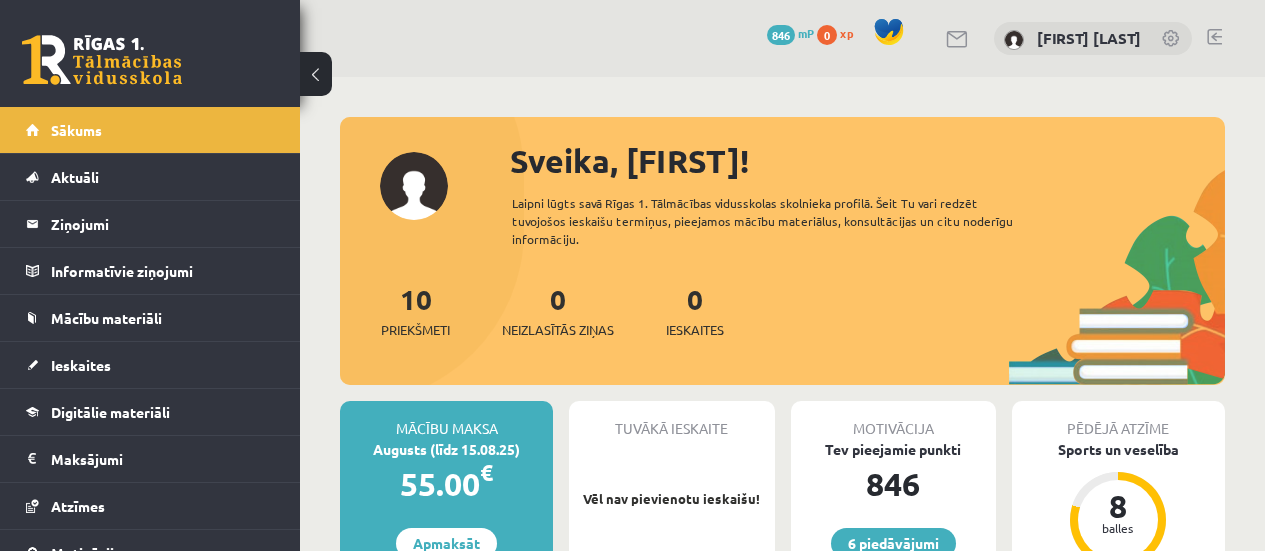 scroll, scrollTop: 0, scrollLeft: 0, axis: both 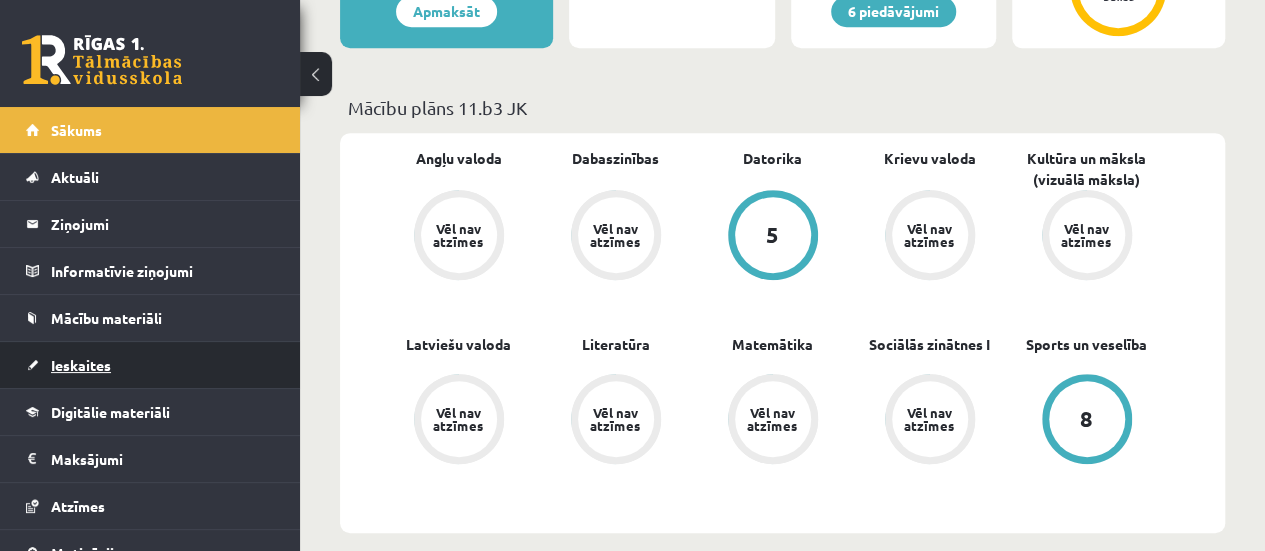 click on "Ieskaites" at bounding box center [150, 365] 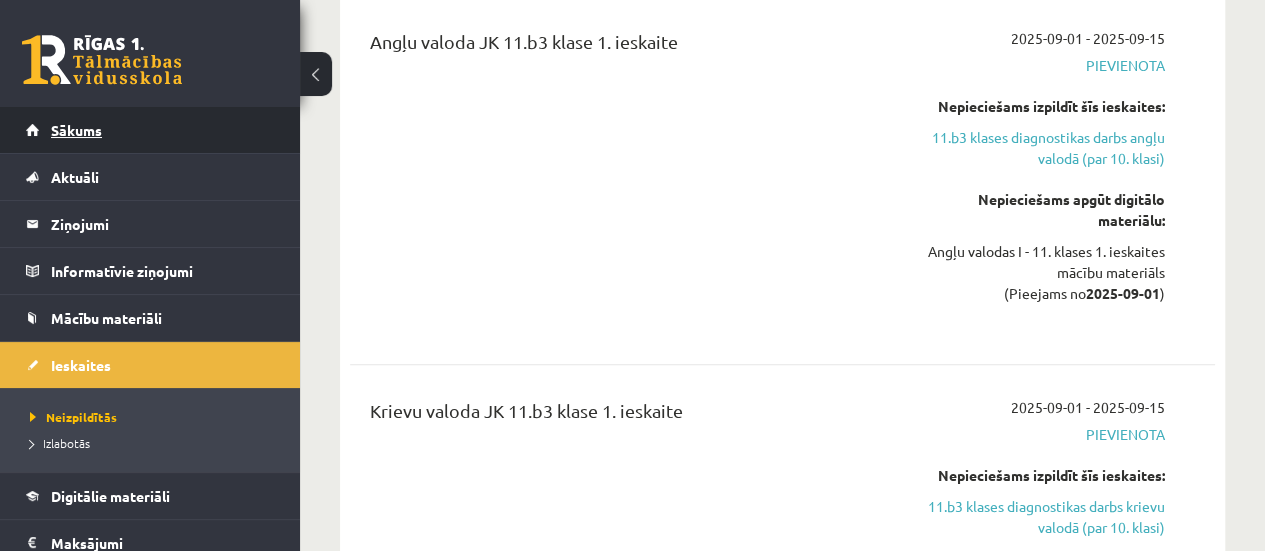 click on "Sākums" at bounding box center [150, 130] 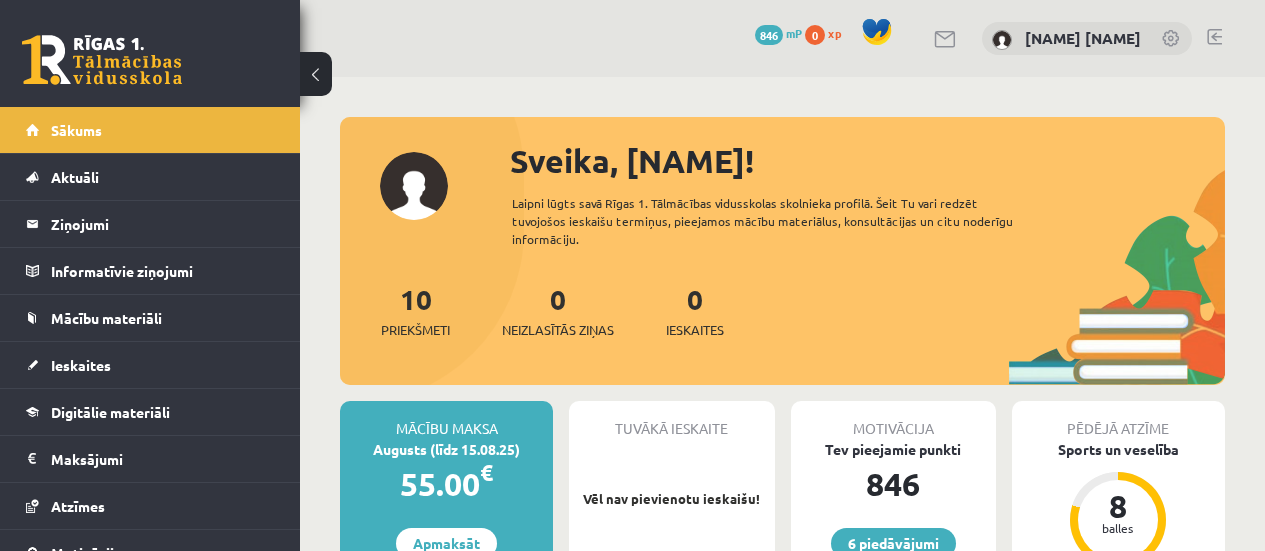 scroll, scrollTop: 0, scrollLeft: 0, axis: both 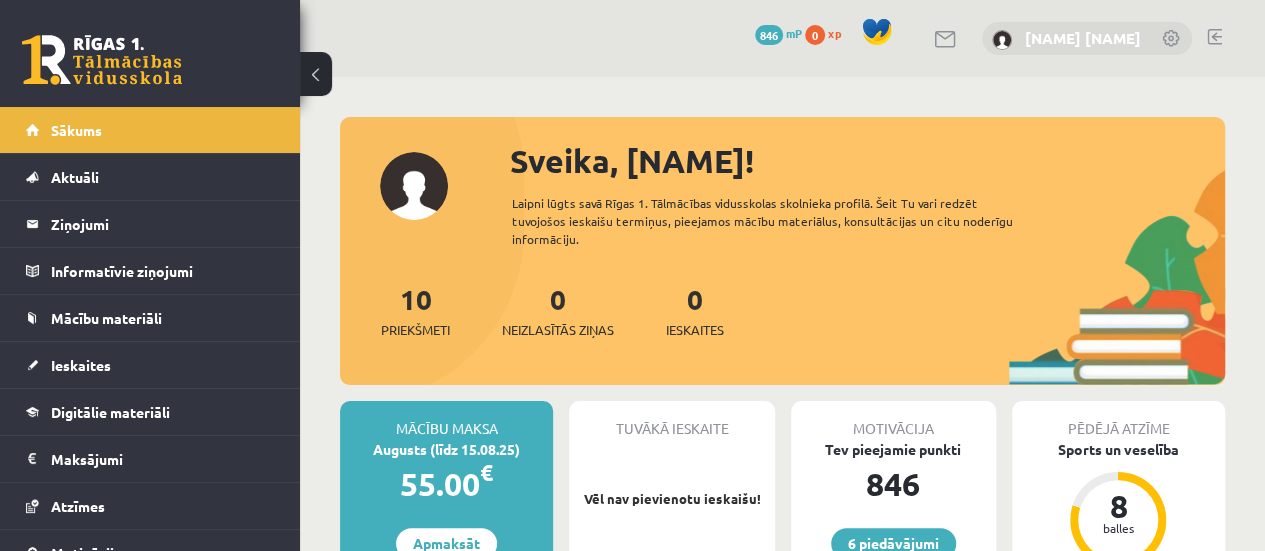 click on "[NAME] [NAME]" at bounding box center [1083, 38] 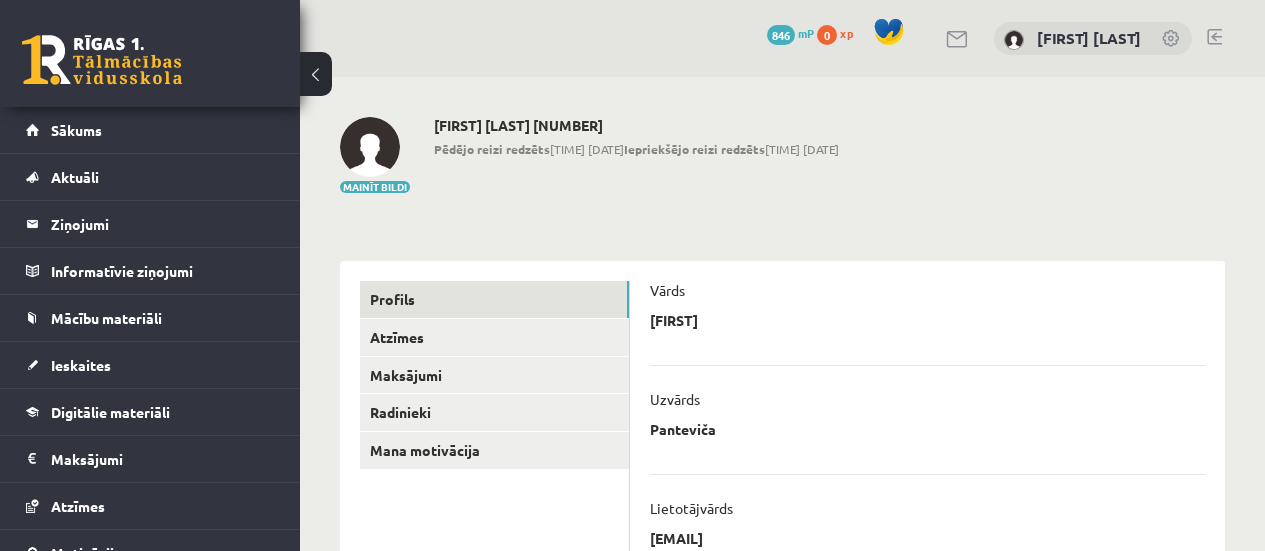 scroll, scrollTop: 0, scrollLeft: 0, axis: both 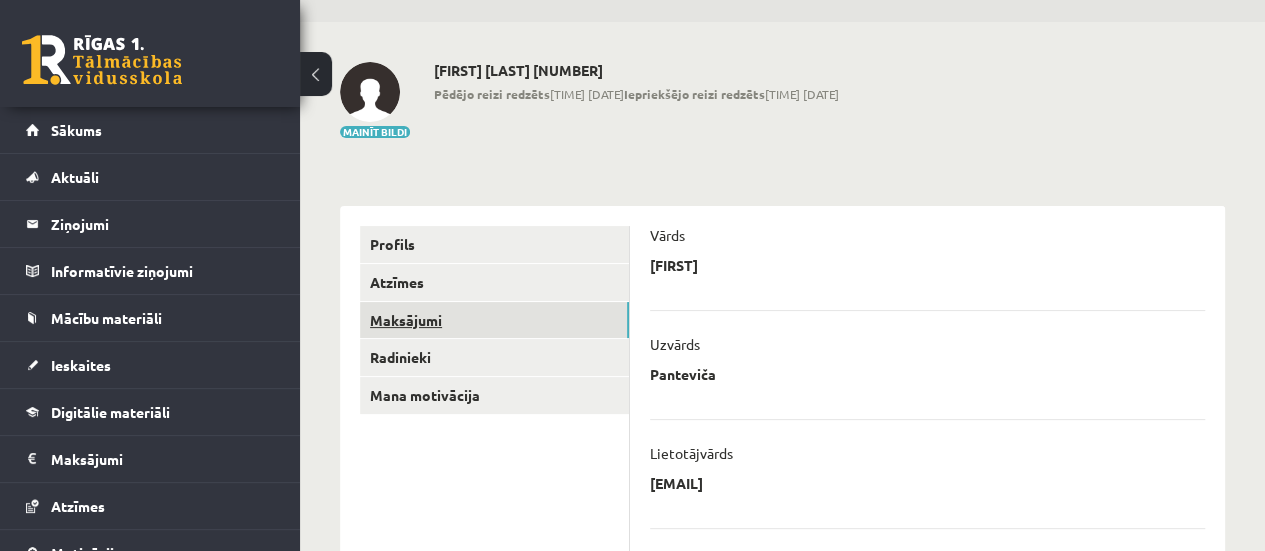 click on "Maksājumi" at bounding box center (494, 320) 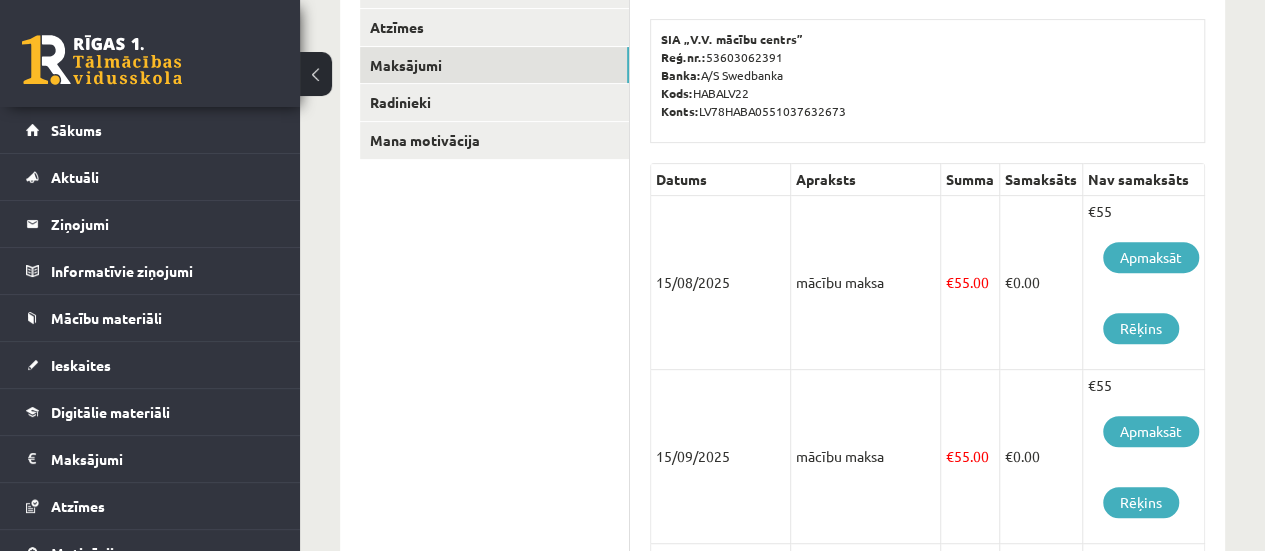 scroll, scrollTop: 307, scrollLeft: 0, axis: vertical 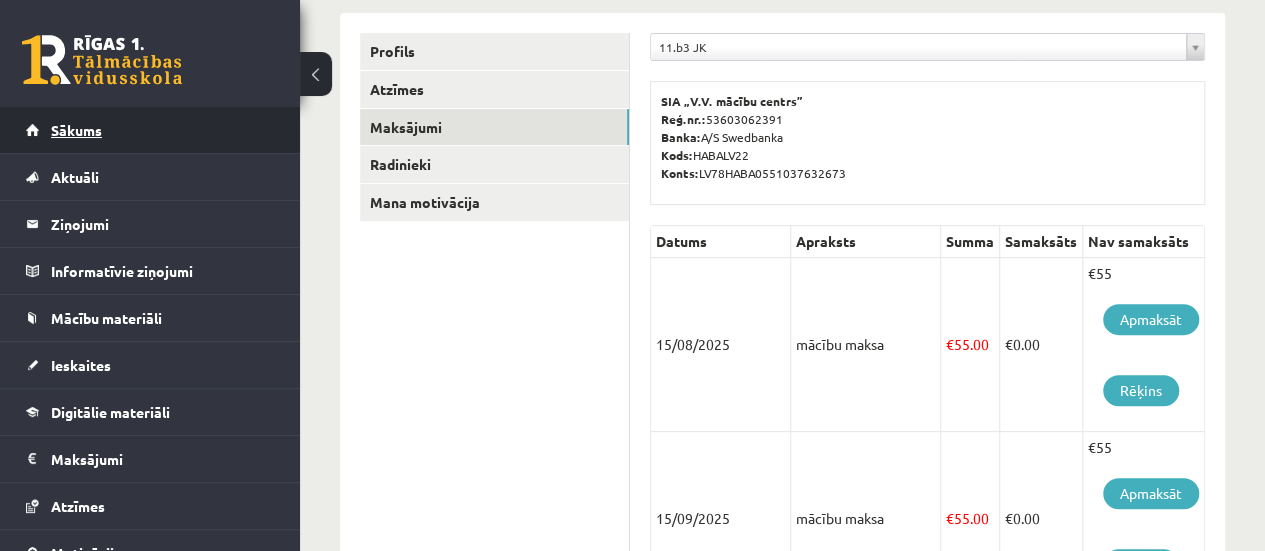 click on "Sākums" at bounding box center (150, 130) 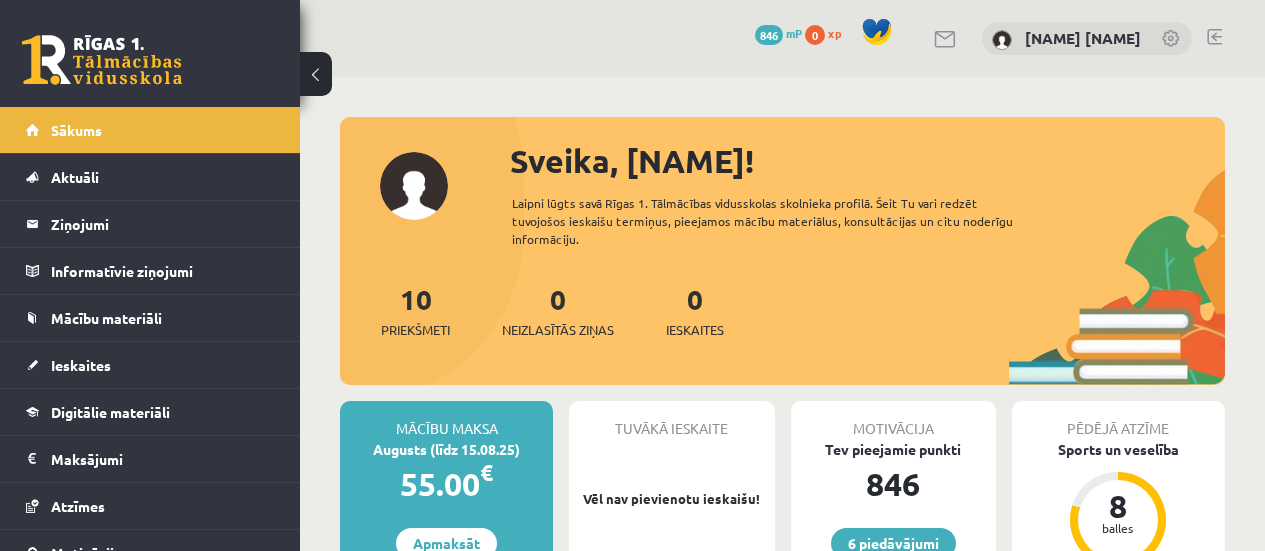 scroll, scrollTop: 0, scrollLeft: 0, axis: both 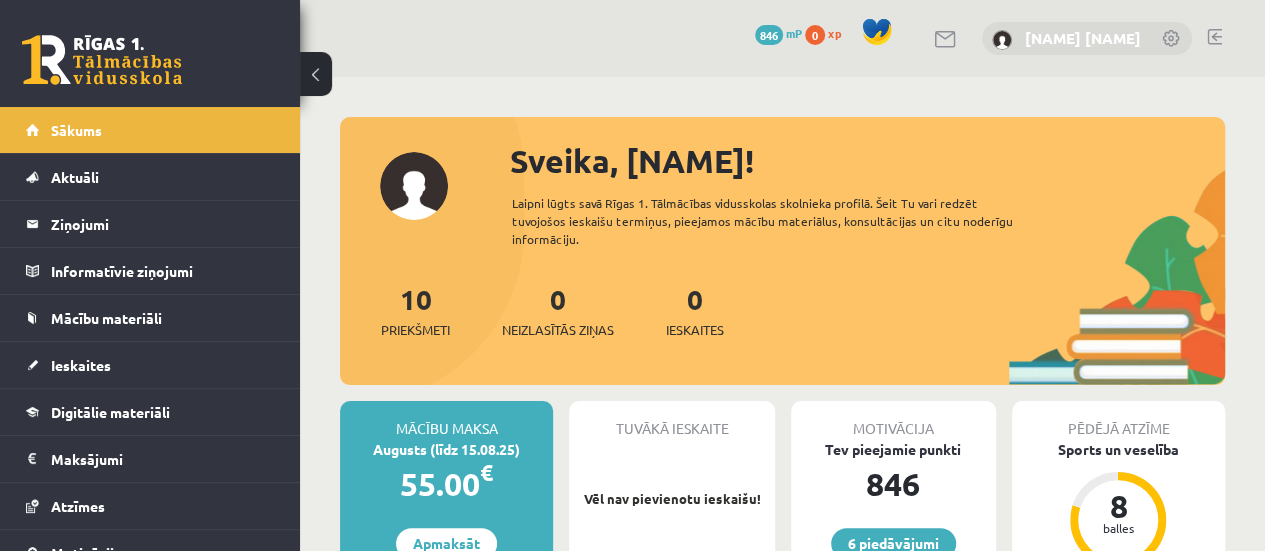 drag, startPoint x: 1097, startPoint y: 25, endPoint x: 1097, endPoint y: 37, distance: 12 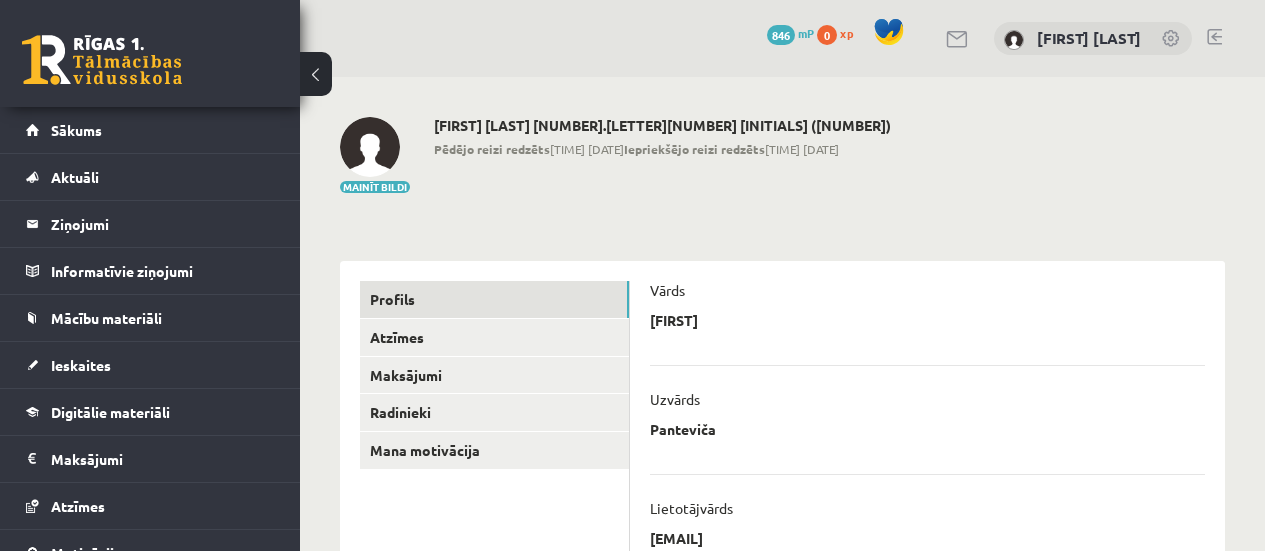 scroll, scrollTop: 0, scrollLeft: 0, axis: both 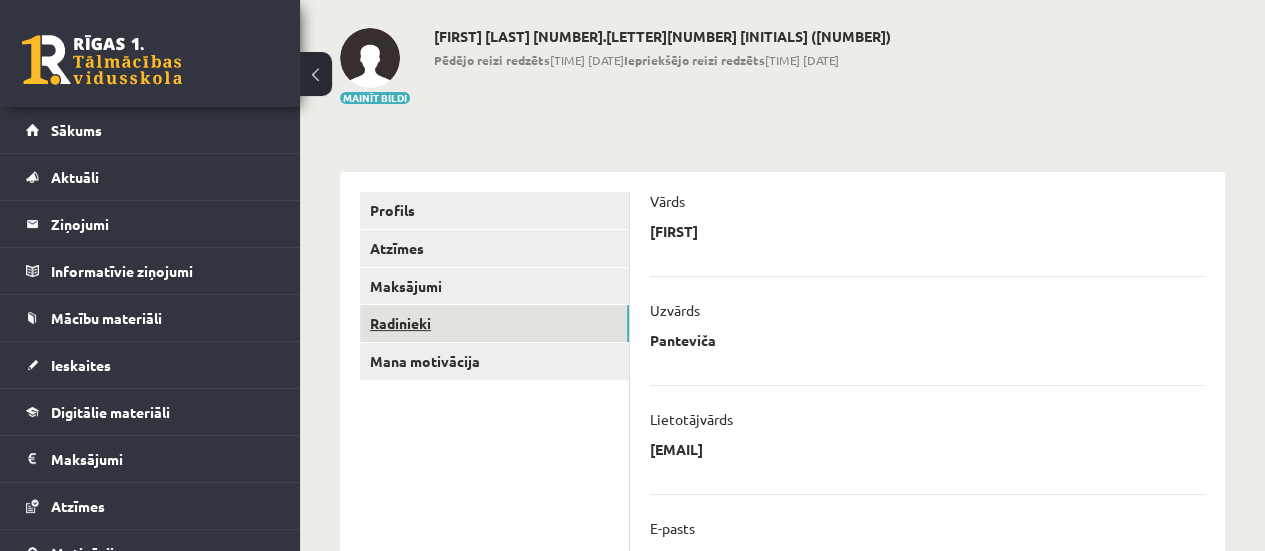 click on "Radinieki" at bounding box center (494, 323) 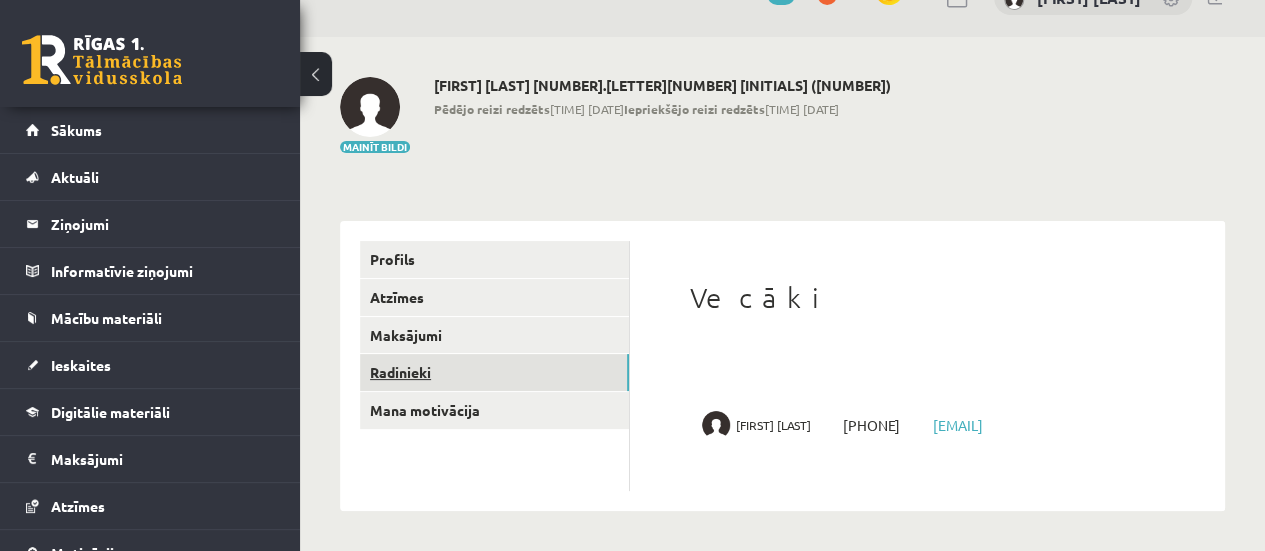 scroll, scrollTop: 67, scrollLeft: 0, axis: vertical 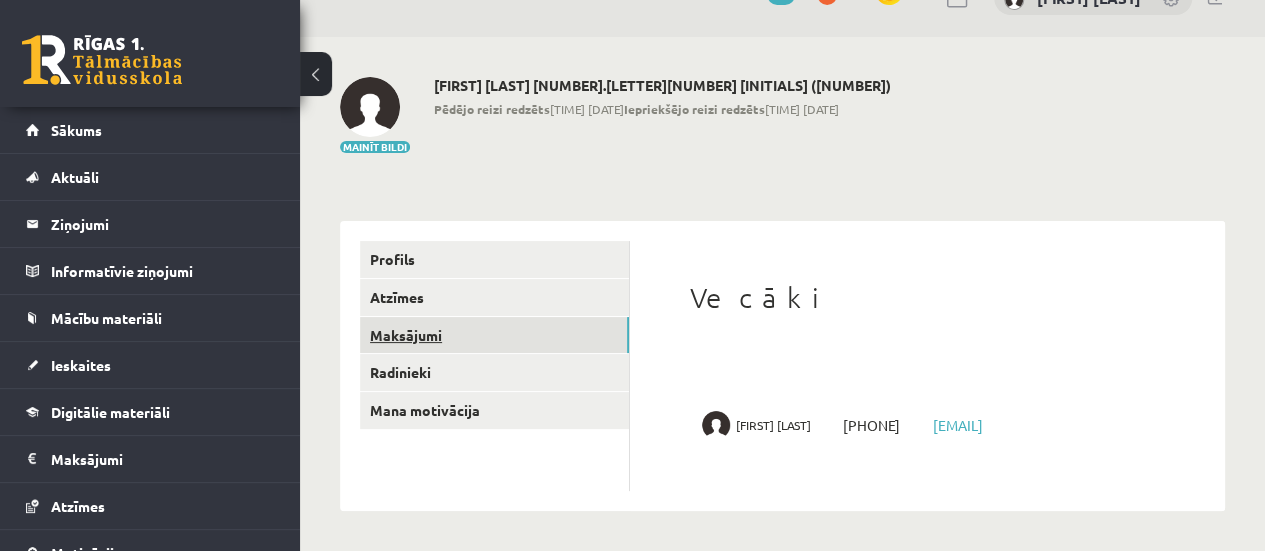 click on "Maksājumi" at bounding box center (494, 335) 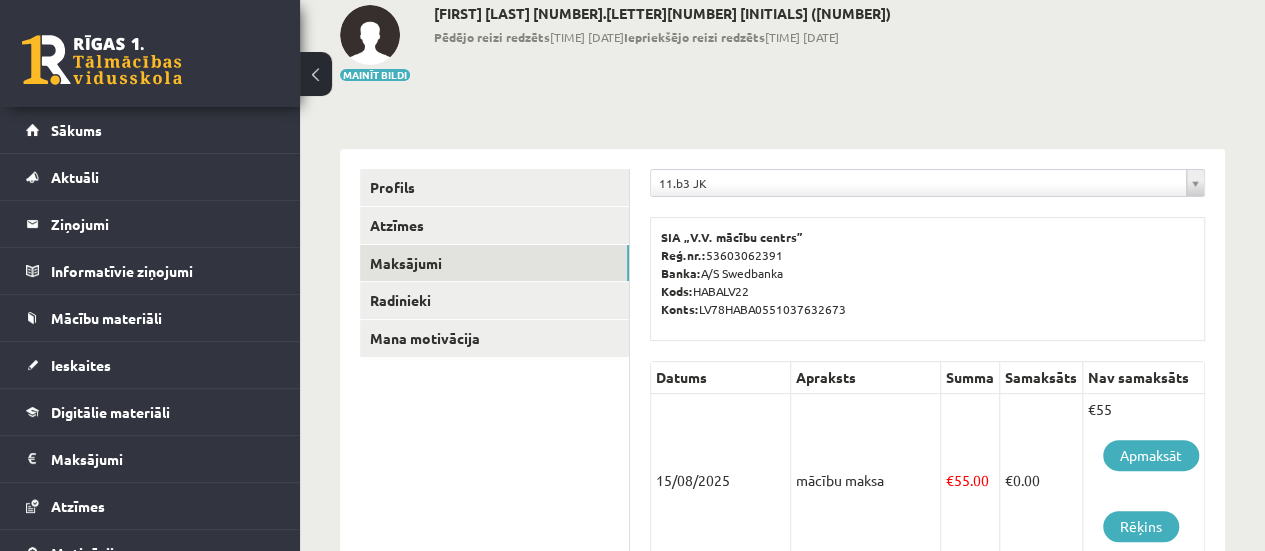 scroll, scrollTop: 127, scrollLeft: 0, axis: vertical 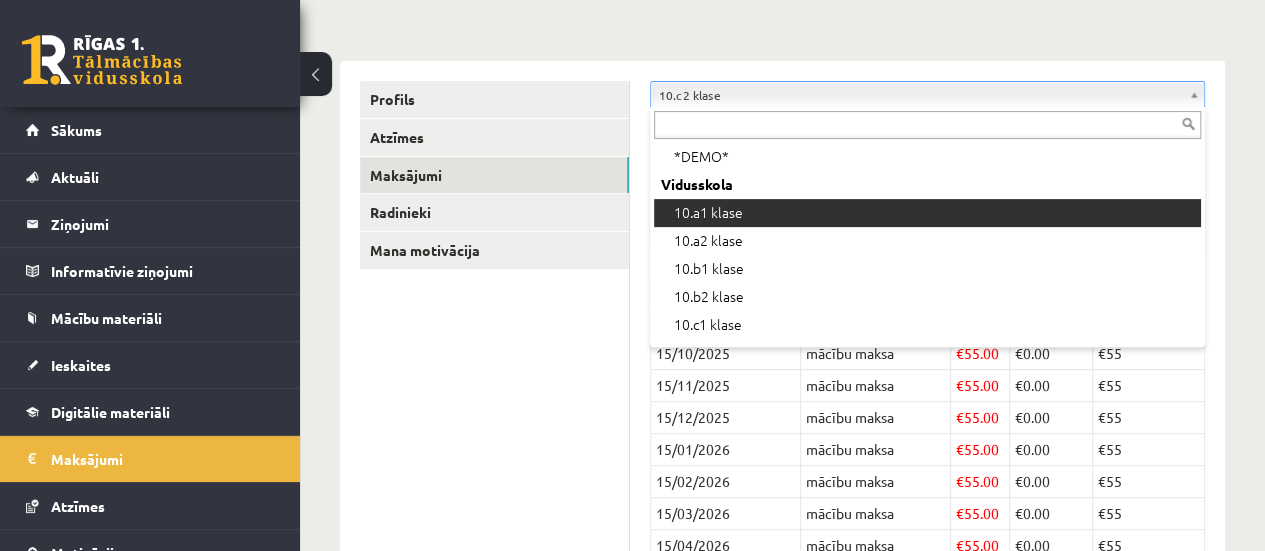 drag, startPoint x: 1192, startPoint y: 93, endPoint x: 838, endPoint y: 210, distance: 372.83374 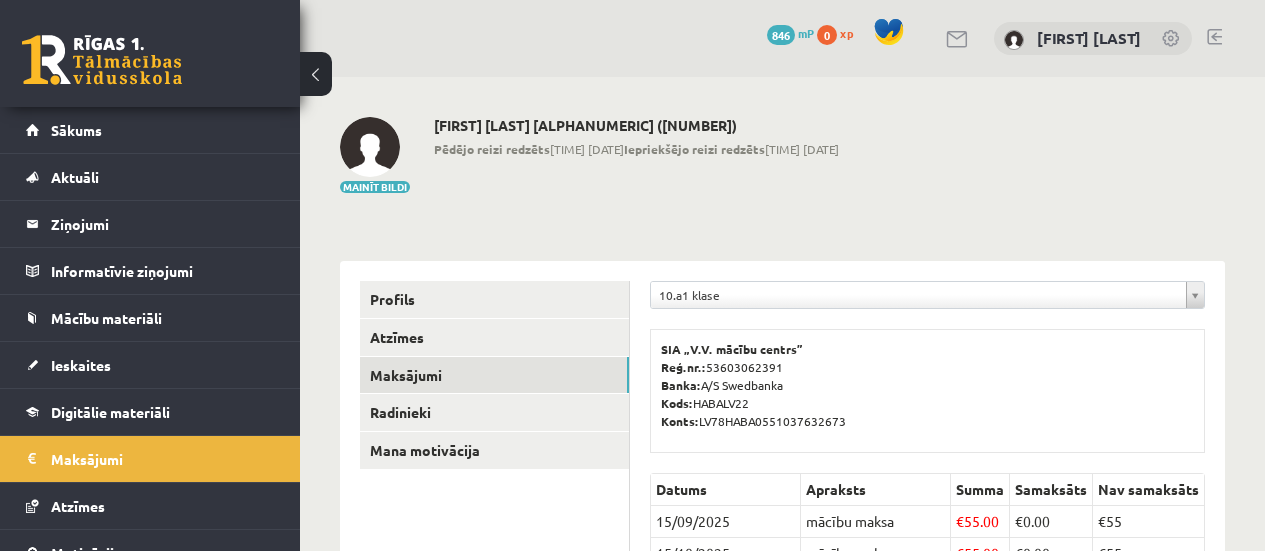 scroll, scrollTop: 0, scrollLeft: 0, axis: both 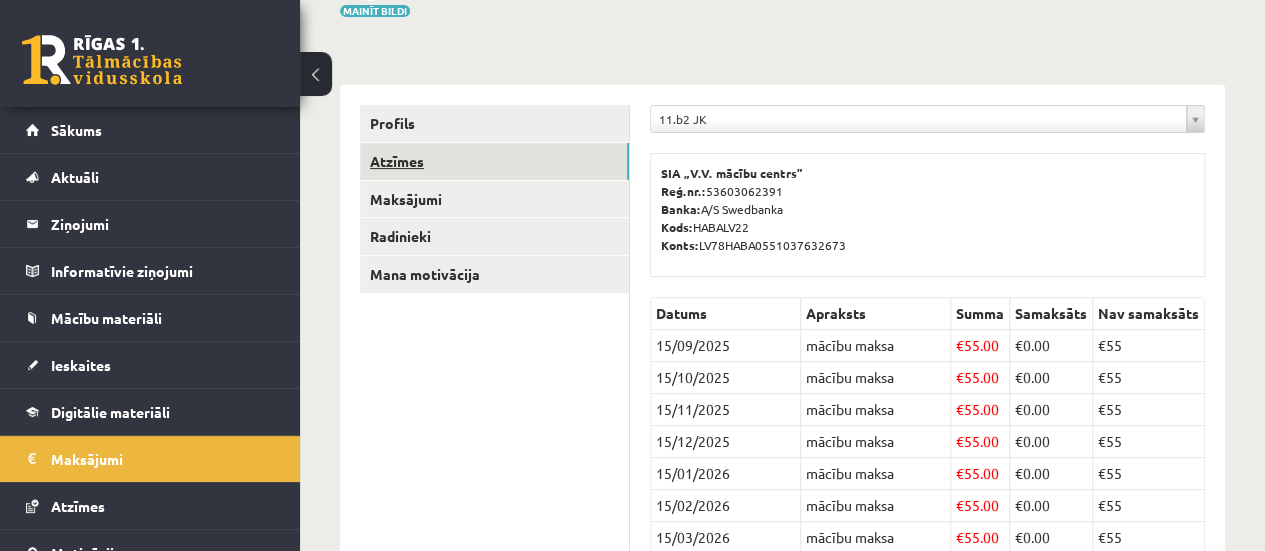 click on "Atzīmes" at bounding box center (494, 161) 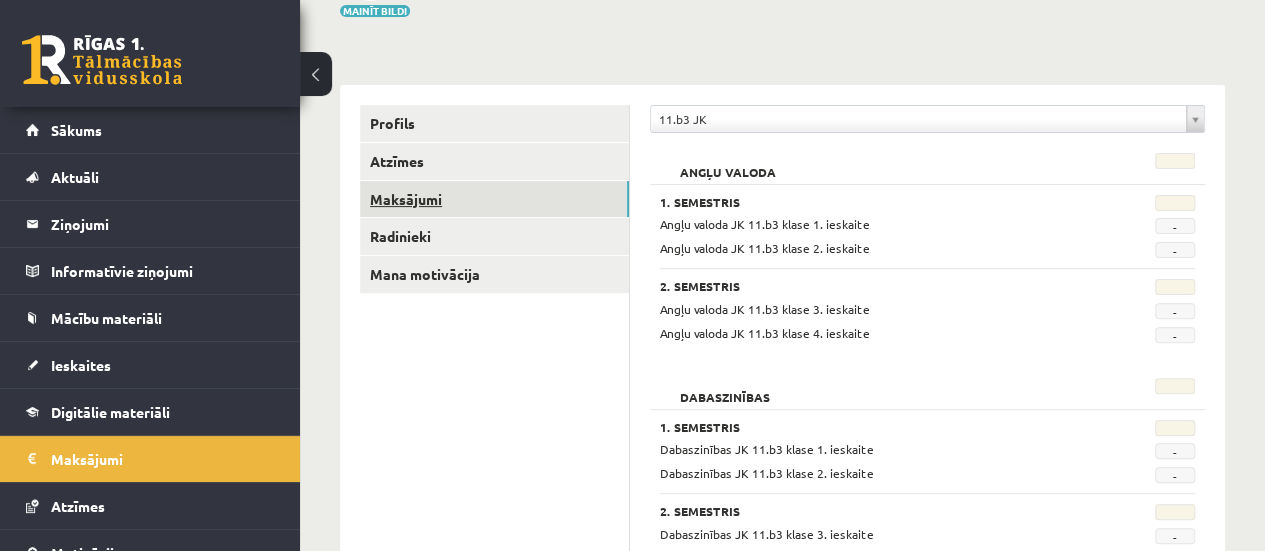 click on "Maksājumi" at bounding box center [494, 199] 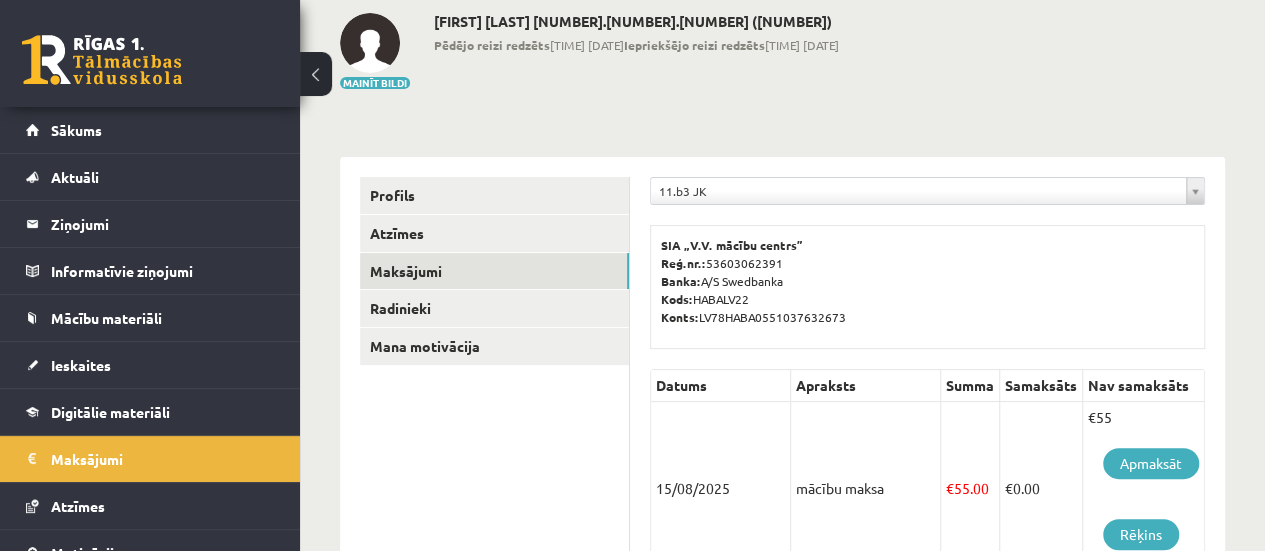 scroll, scrollTop: 107, scrollLeft: 0, axis: vertical 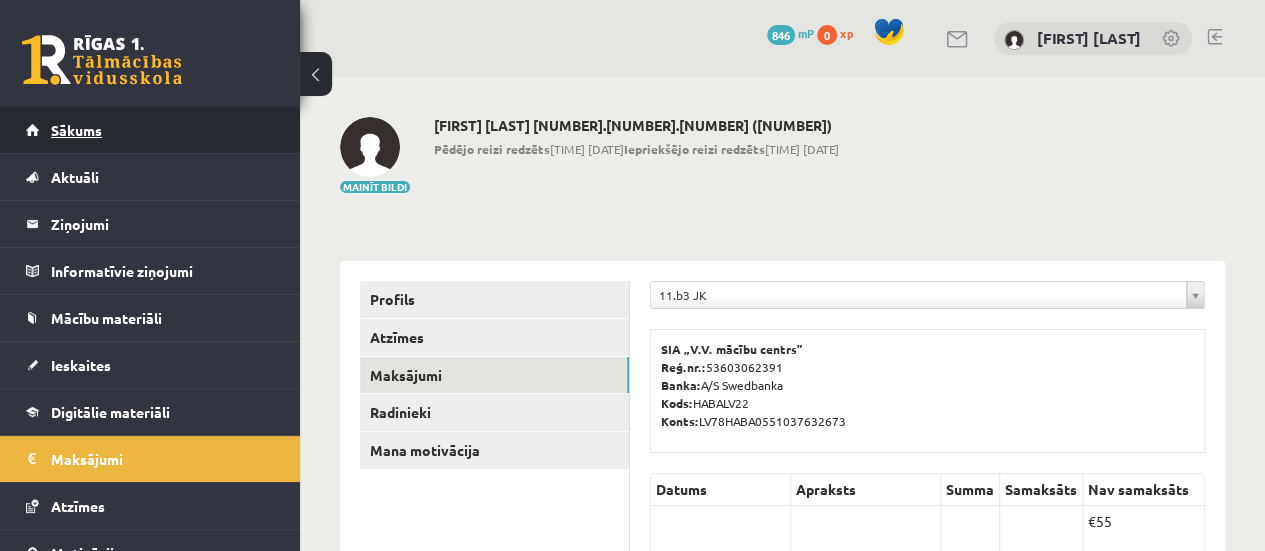 click on "Sākums" at bounding box center (150, 130) 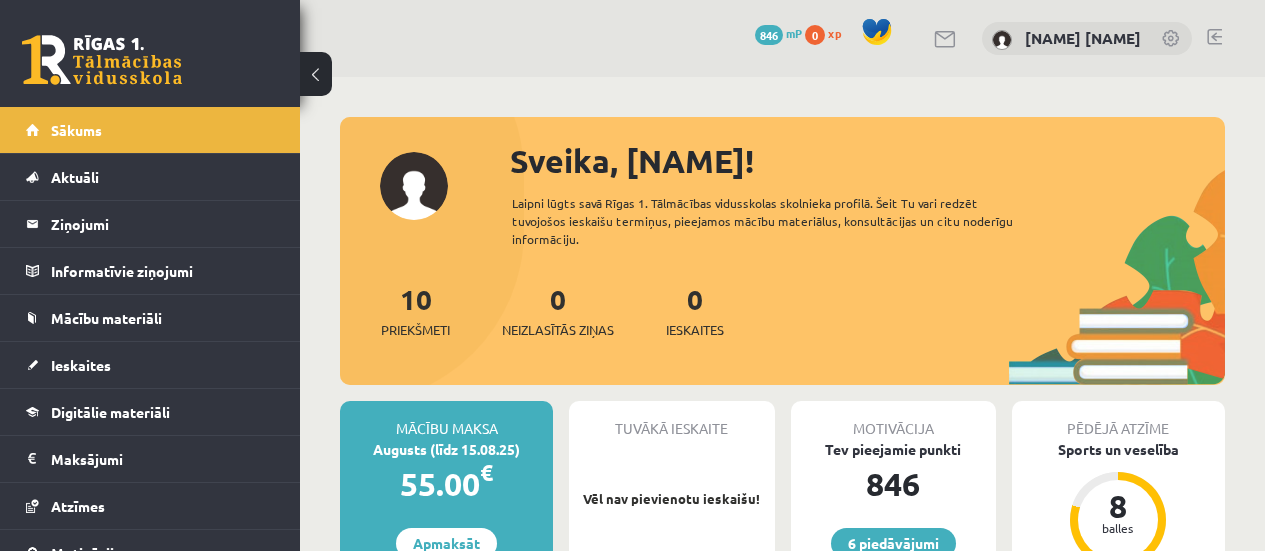 scroll, scrollTop: 0, scrollLeft: 0, axis: both 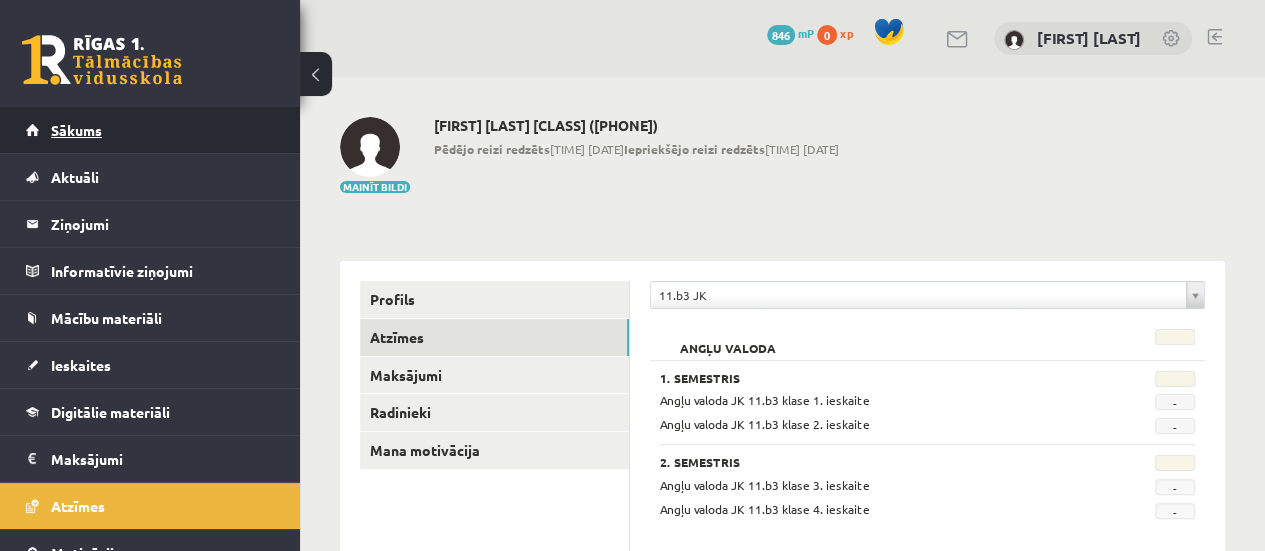 click on "Sākums" at bounding box center (150, 130) 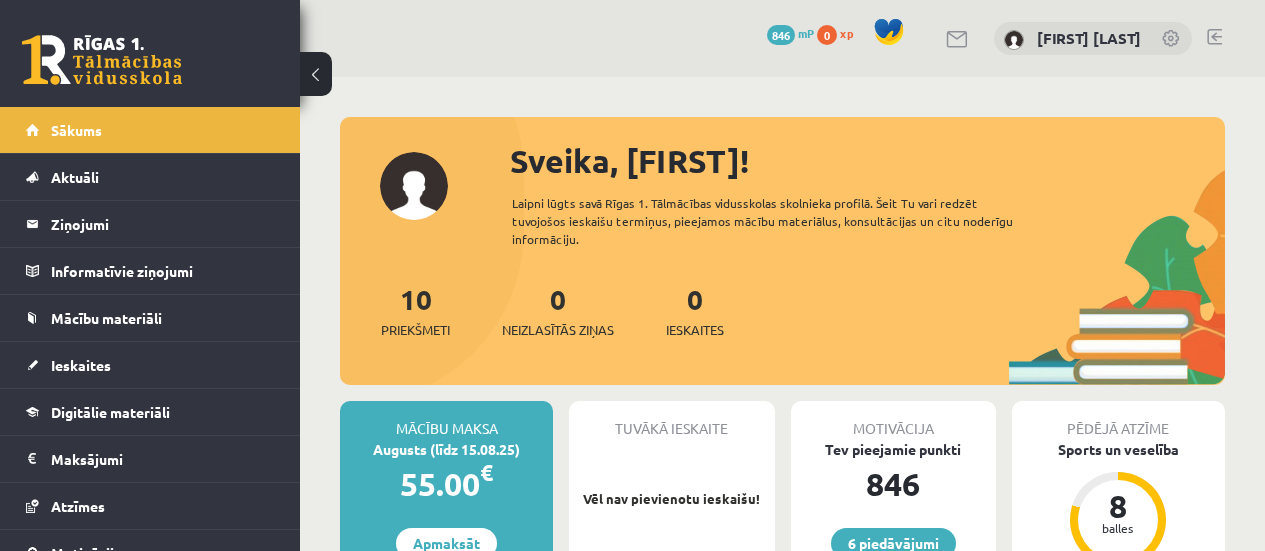 scroll, scrollTop: 0, scrollLeft: 0, axis: both 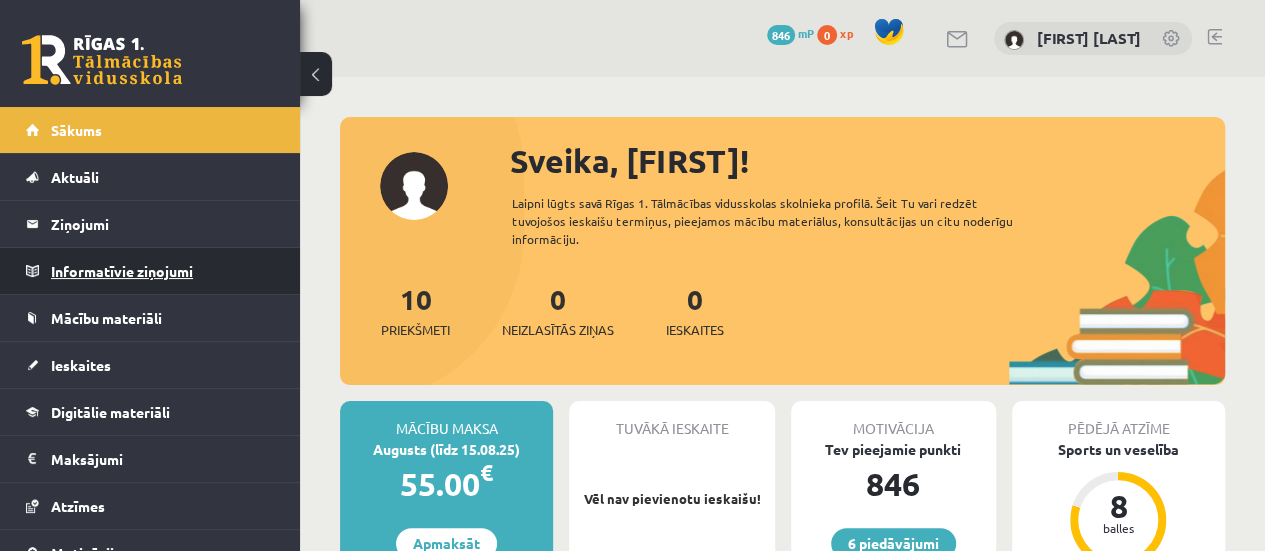 click on "Informatīvie ziņojumi
0" at bounding box center (163, 271) 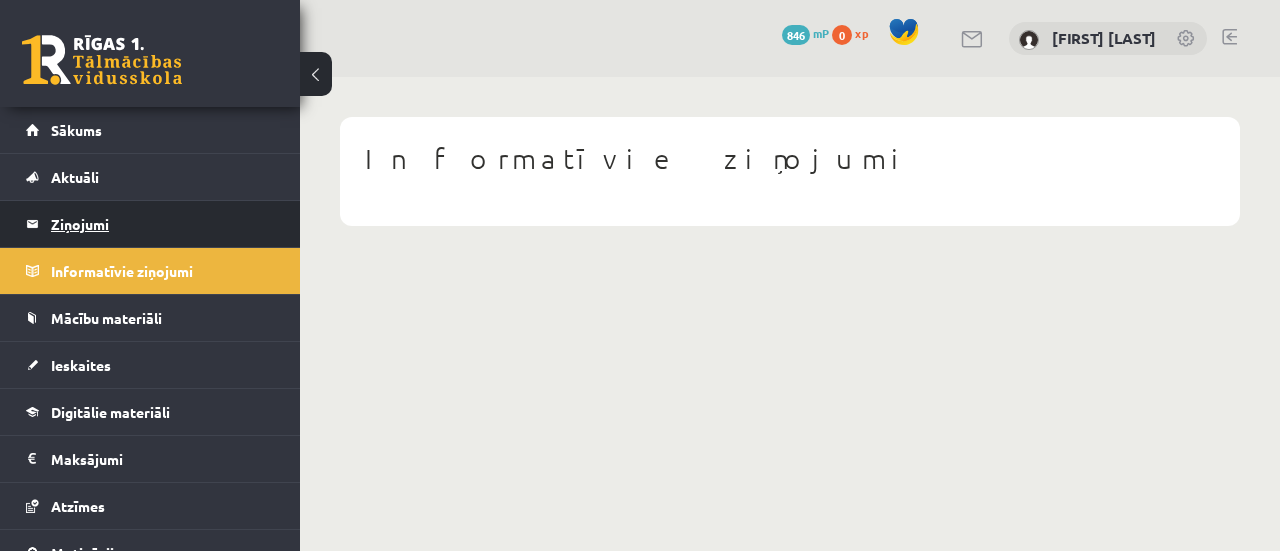 click on "Ziņojumi
0" at bounding box center (163, 224) 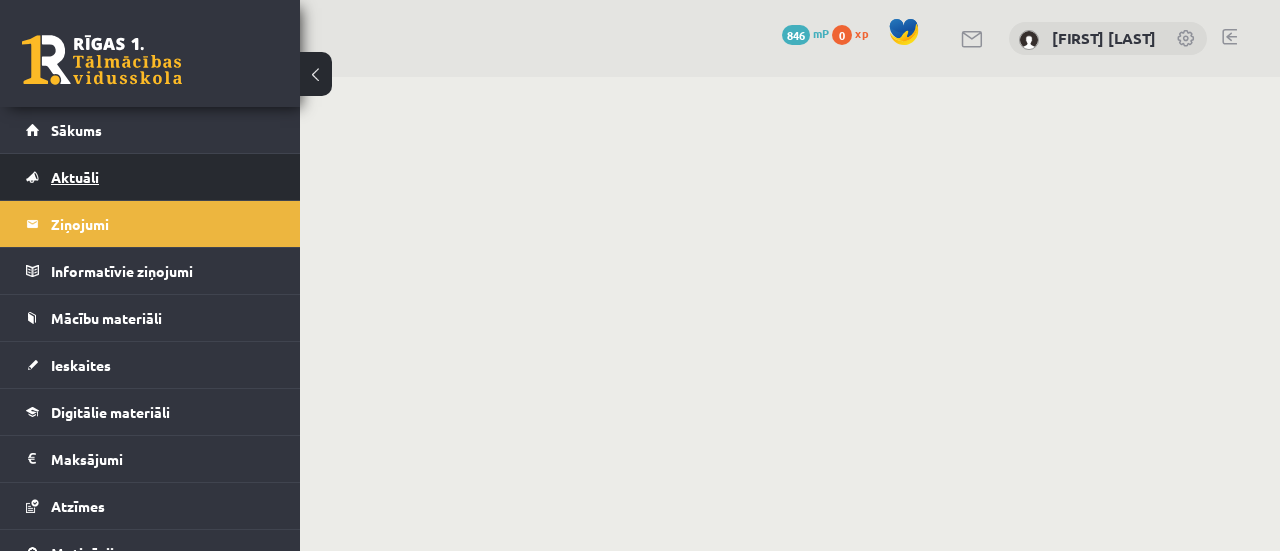click on "Aktuāli" at bounding box center (150, 177) 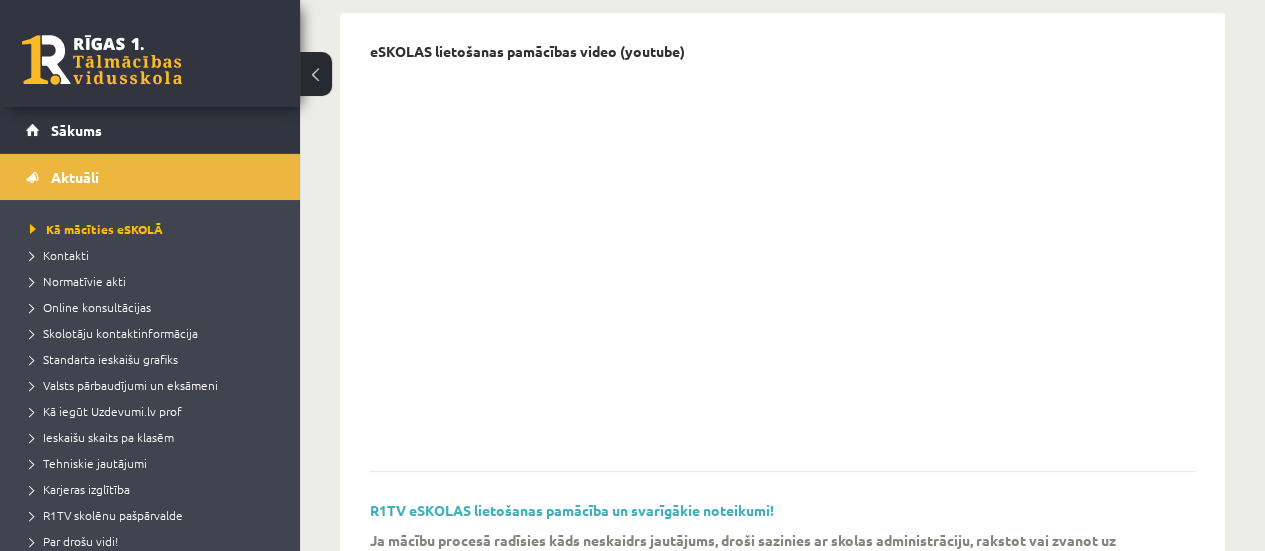 scroll, scrollTop: 216, scrollLeft: 0, axis: vertical 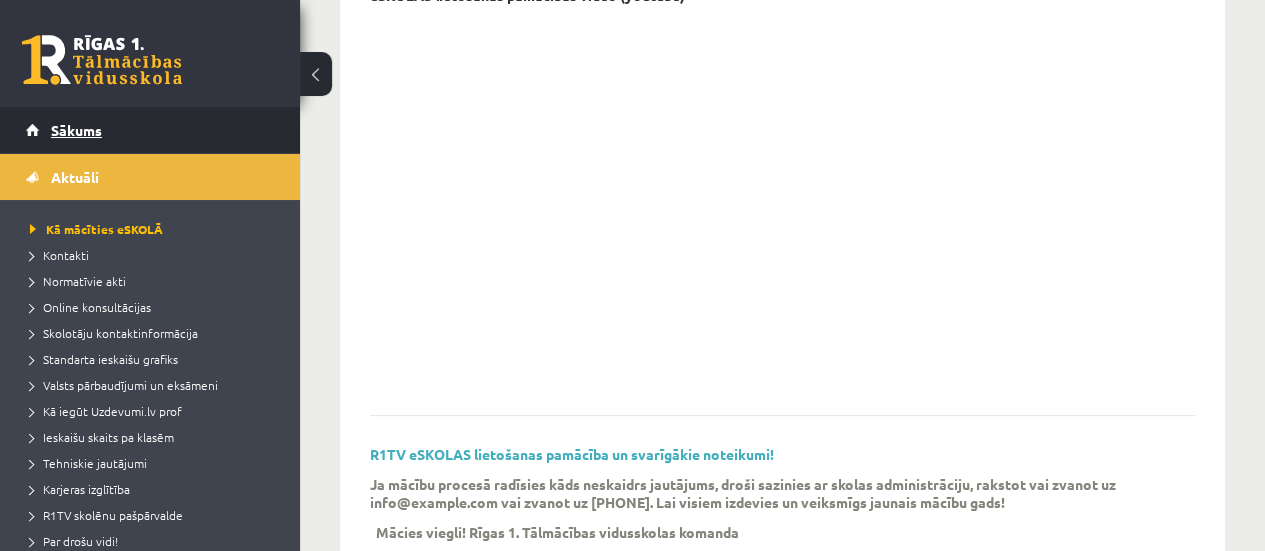 click on "Sākums" at bounding box center (150, 130) 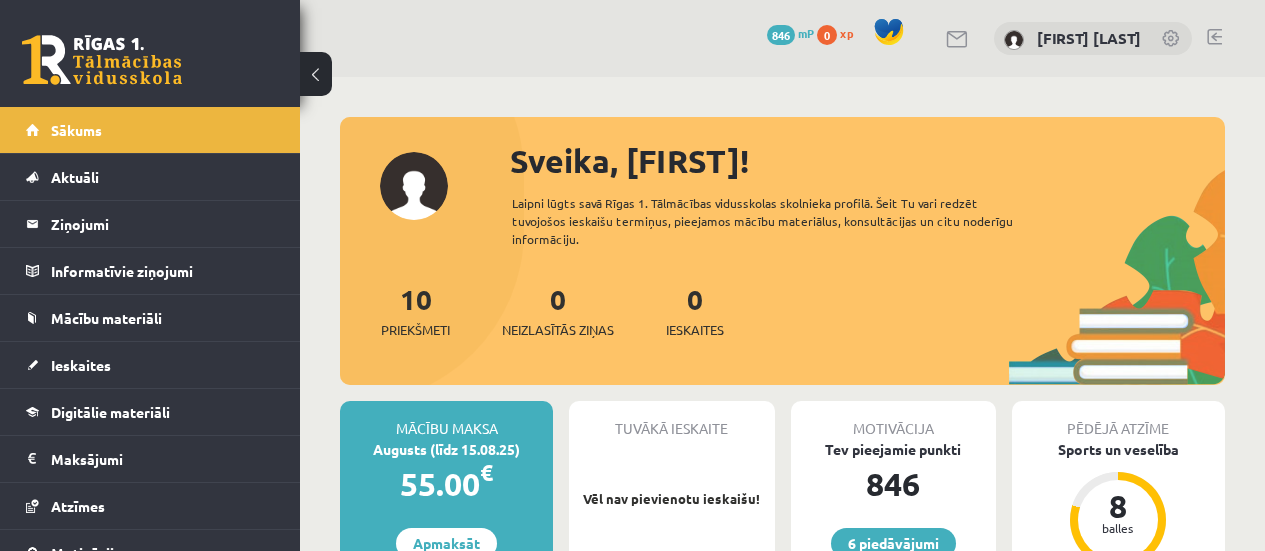 scroll, scrollTop: 0, scrollLeft: 0, axis: both 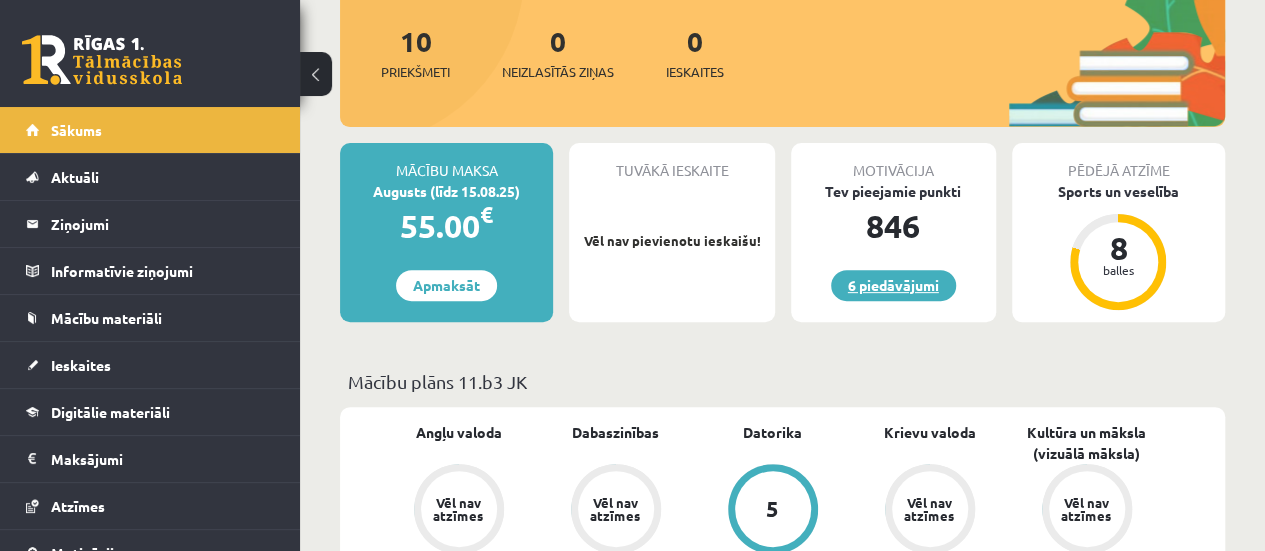 click on "6
piedāvājumi" at bounding box center (893, 285) 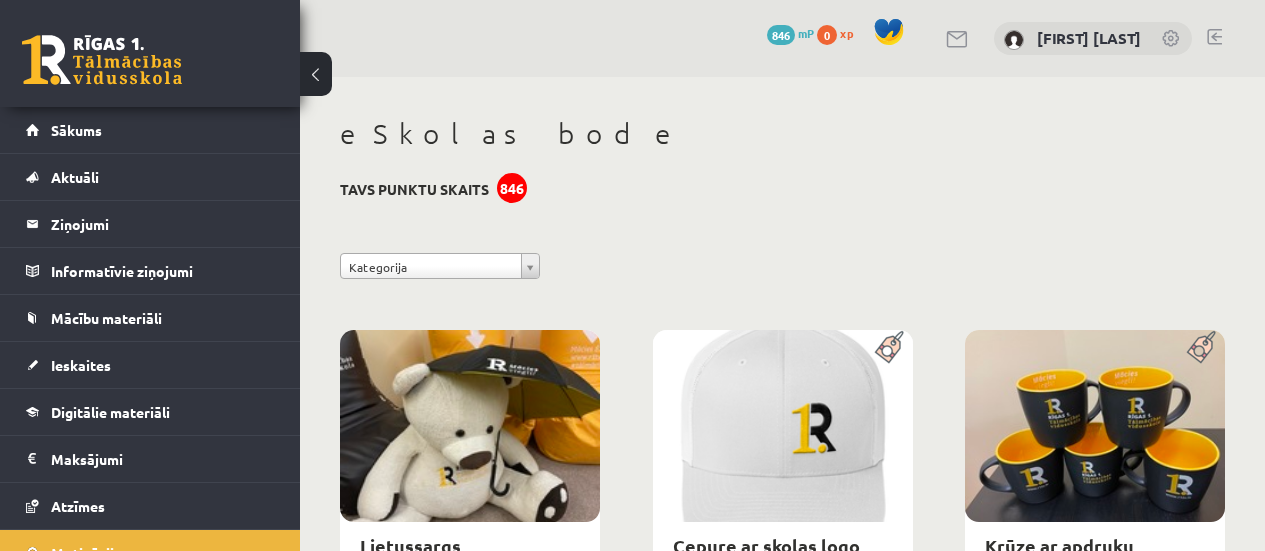 scroll, scrollTop: 0, scrollLeft: 0, axis: both 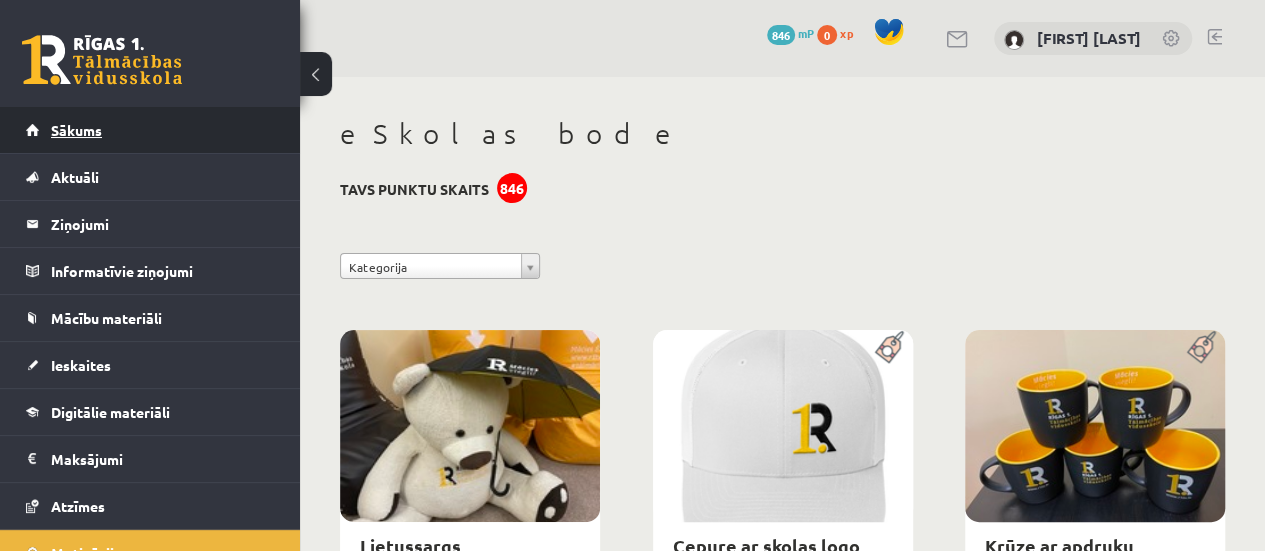 click on "Sākums" at bounding box center [150, 130] 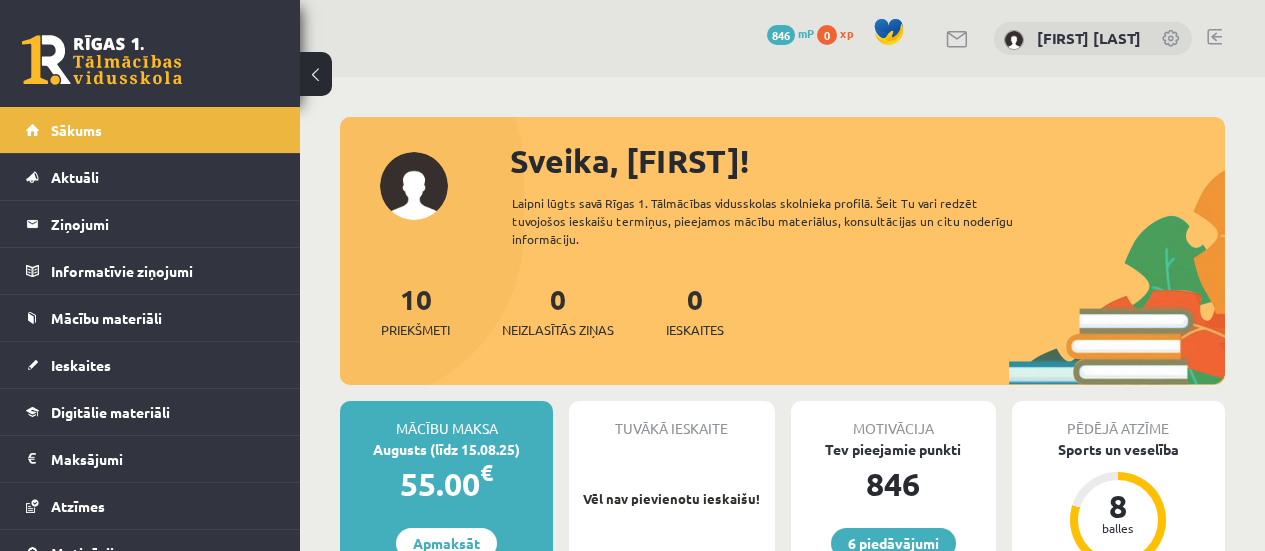 scroll, scrollTop: 0, scrollLeft: 0, axis: both 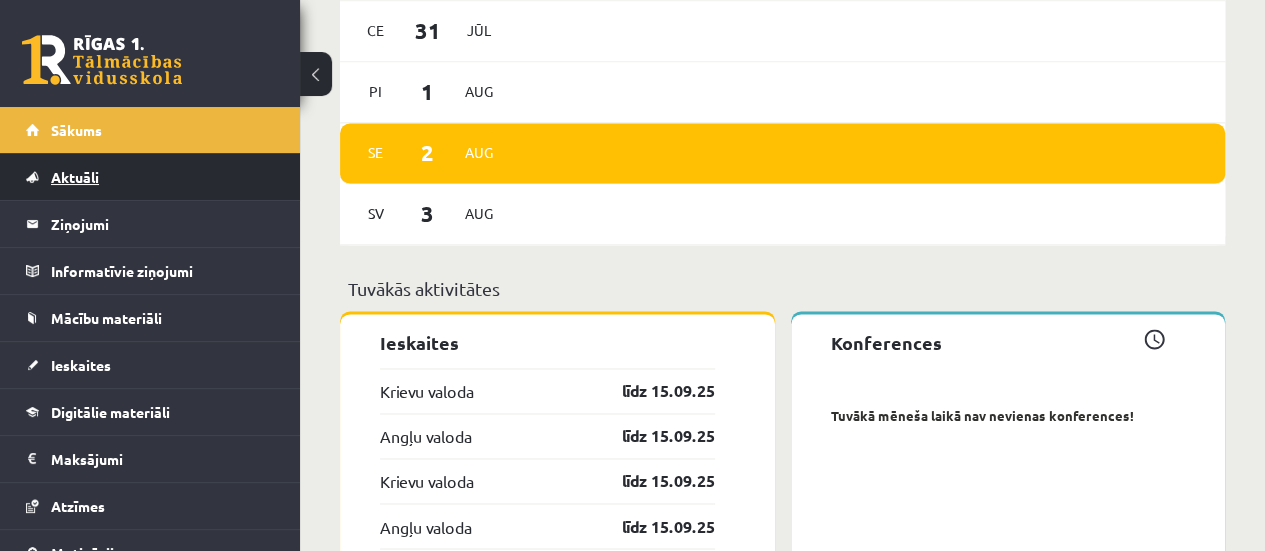 click on "Aktuāli" at bounding box center [150, 177] 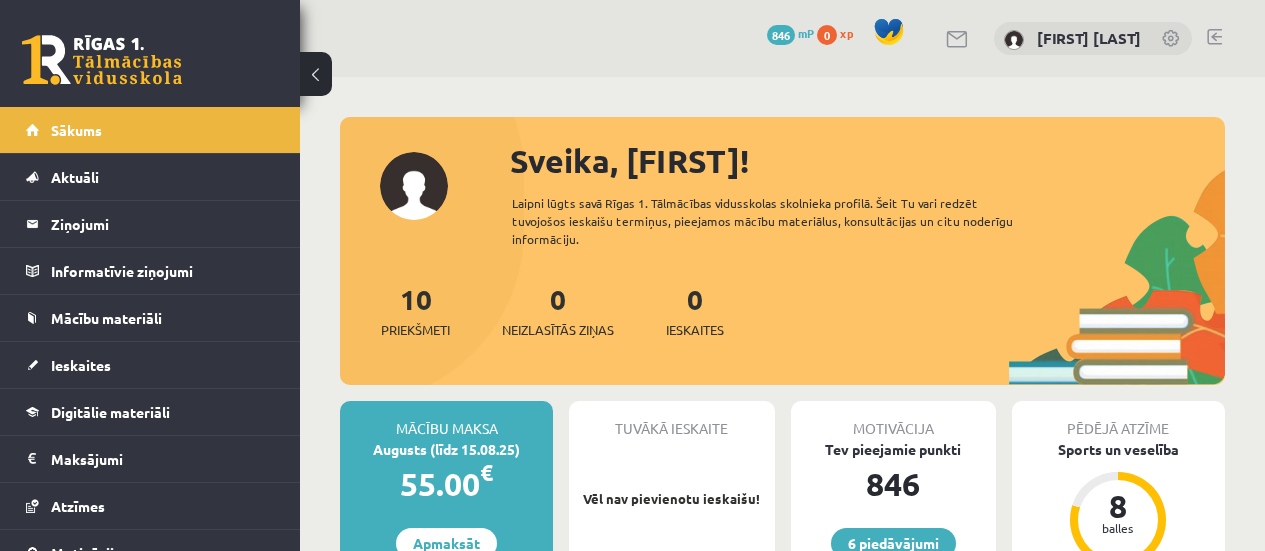 scroll, scrollTop: 0, scrollLeft: 0, axis: both 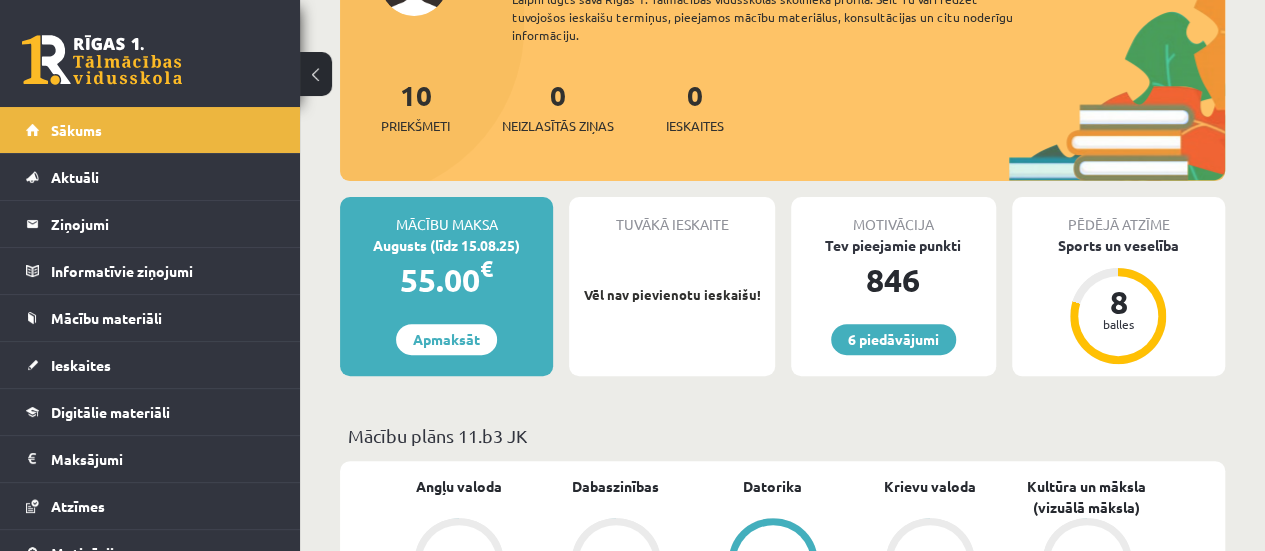 click on "Augusts
(līdz 15.08.25)" at bounding box center (446, 245) 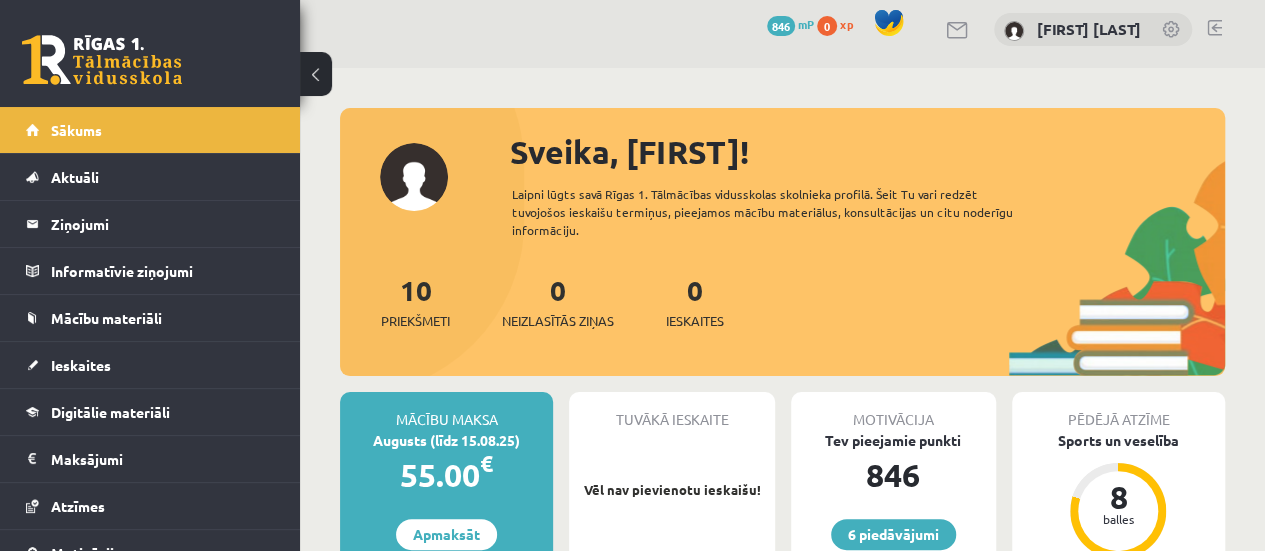 scroll, scrollTop: 0, scrollLeft: 0, axis: both 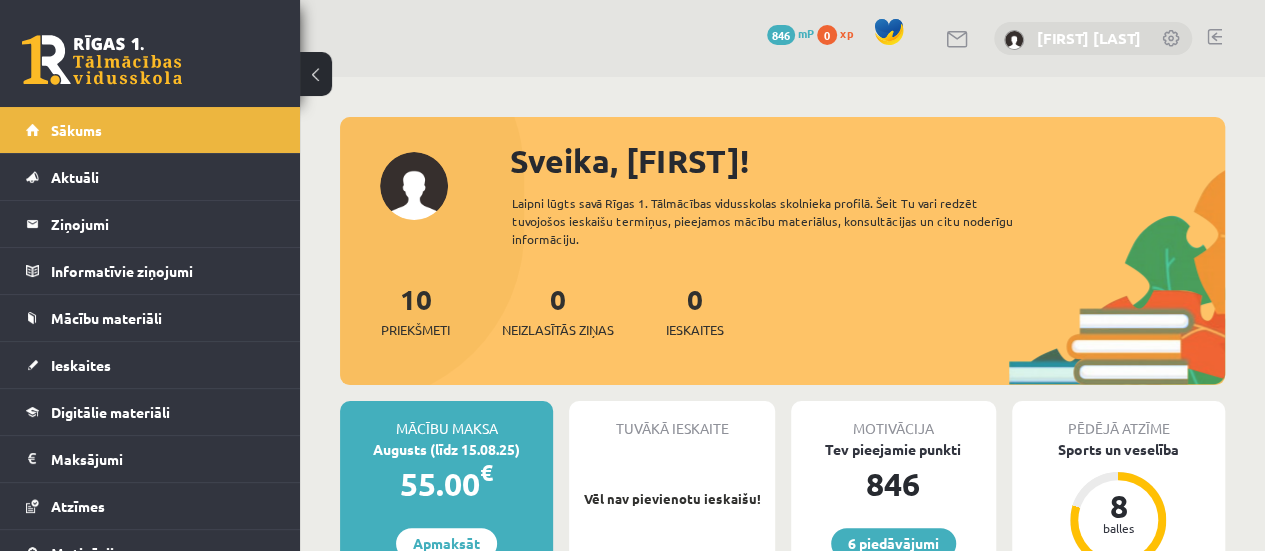 click on "[FIRST] [LAST]" at bounding box center (1089, 38) 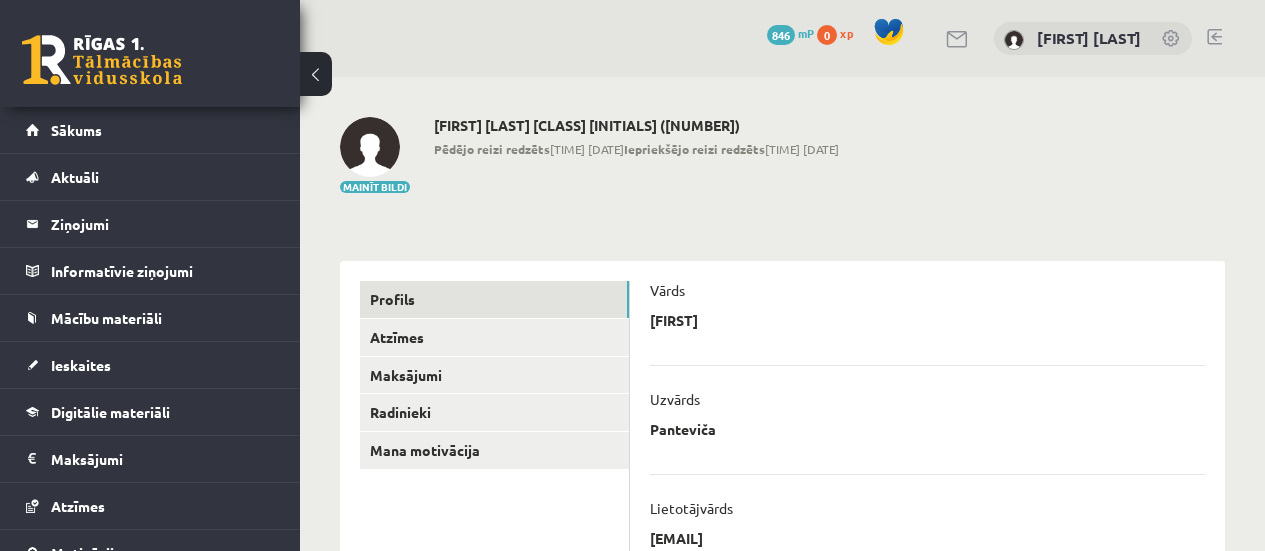 scroll, scrollTop: 0, scrollLeft: 0, axis: both 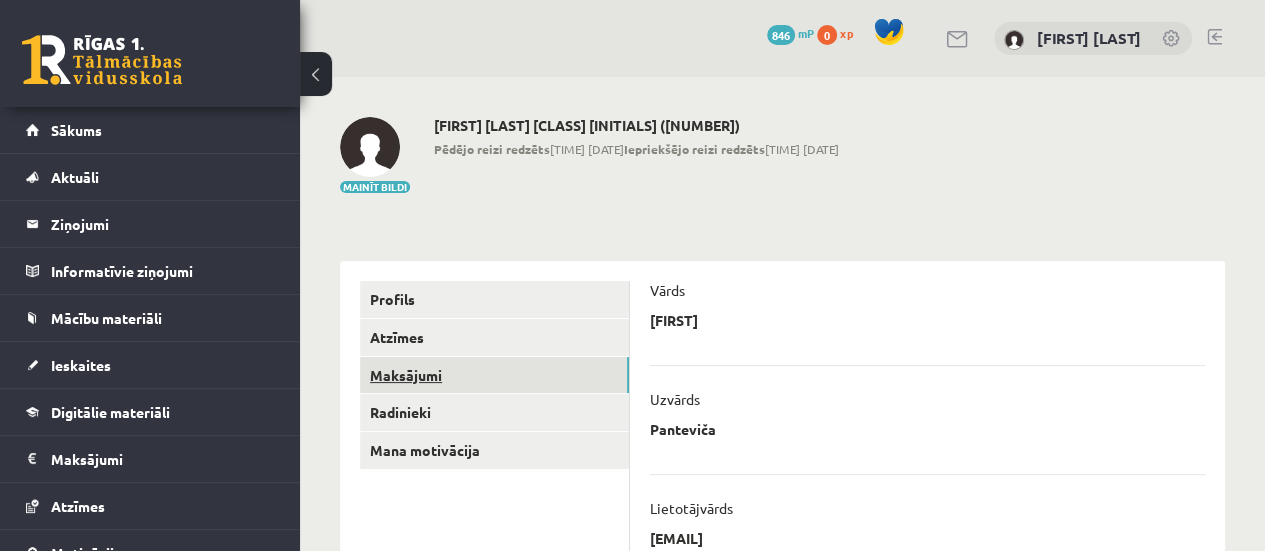 click on "Maksājumi" at bounding box center (494, 375) 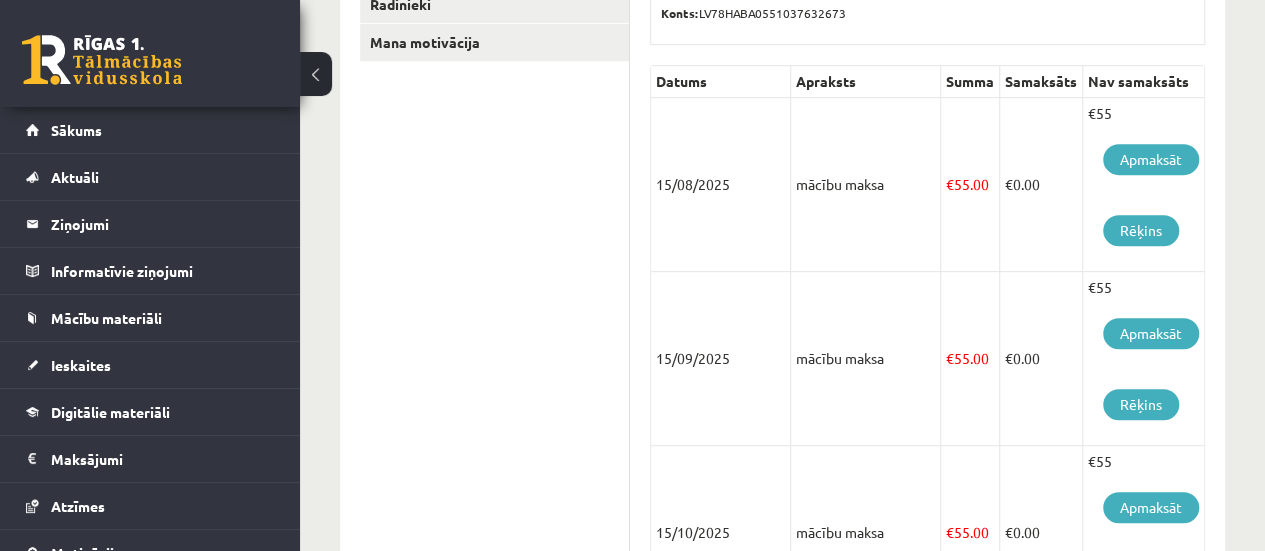 scroll, scrollTop: 414, scrollLeft: 0, axis: vertical 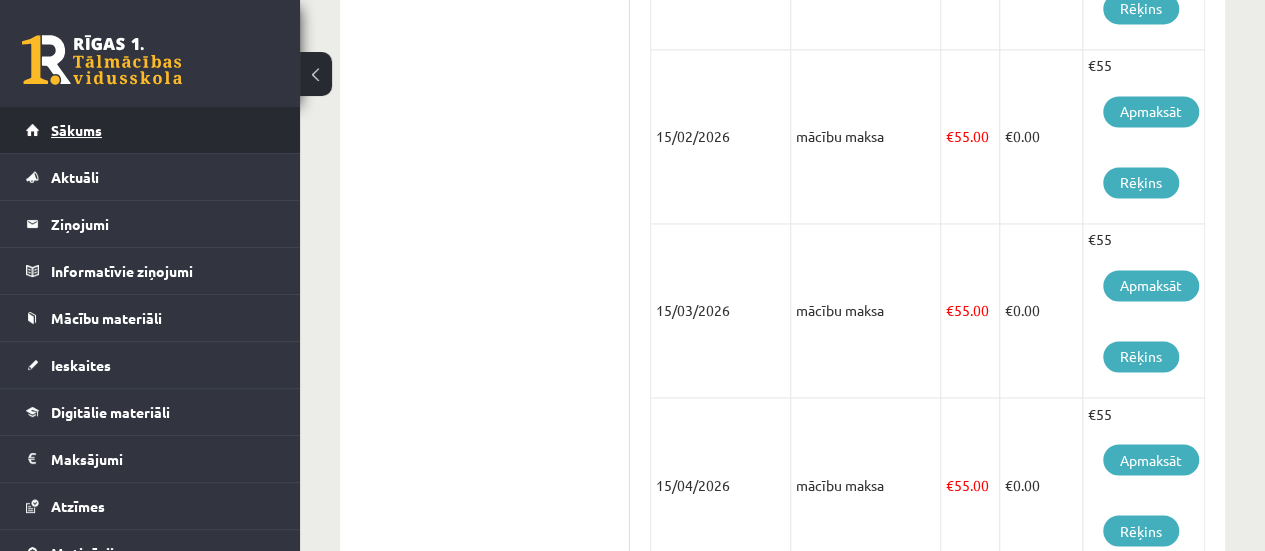 click on "Sākums" at bounding box center (76, 130) 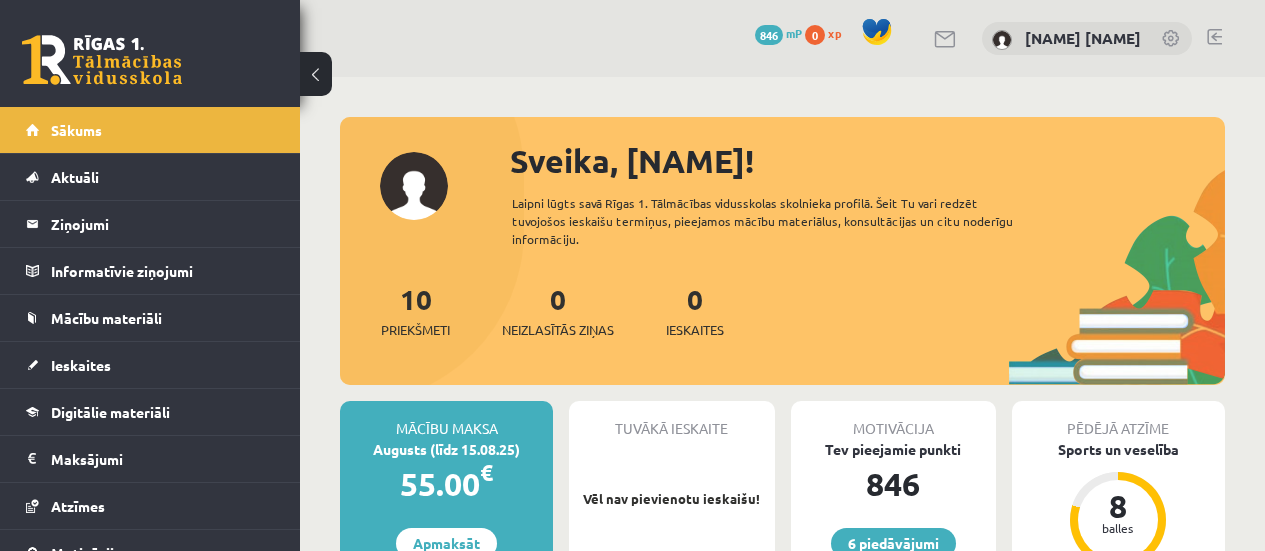 scroll, scrollTop: 0, scrollLeft: 0, axis: both 